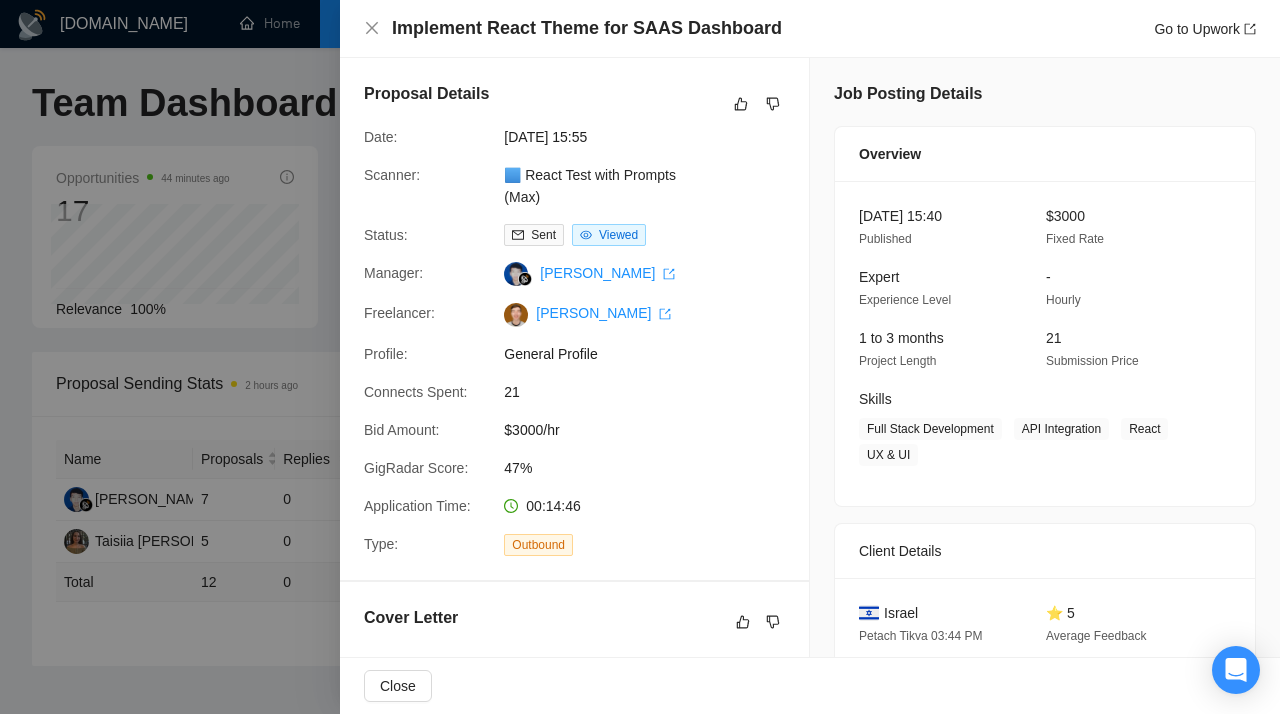 scroll, scrollTop: 800, scrollLeft: 0, axis: vertical 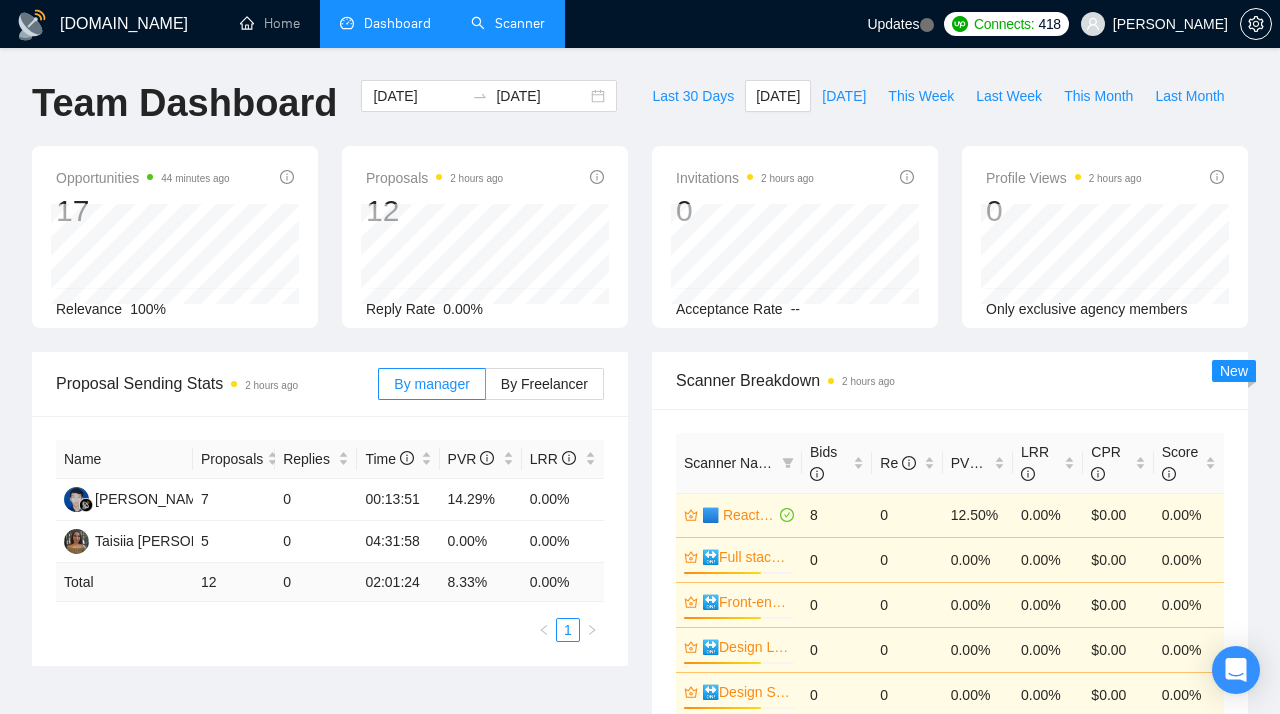 click on "Scanner" at bounding box center (508, 23) 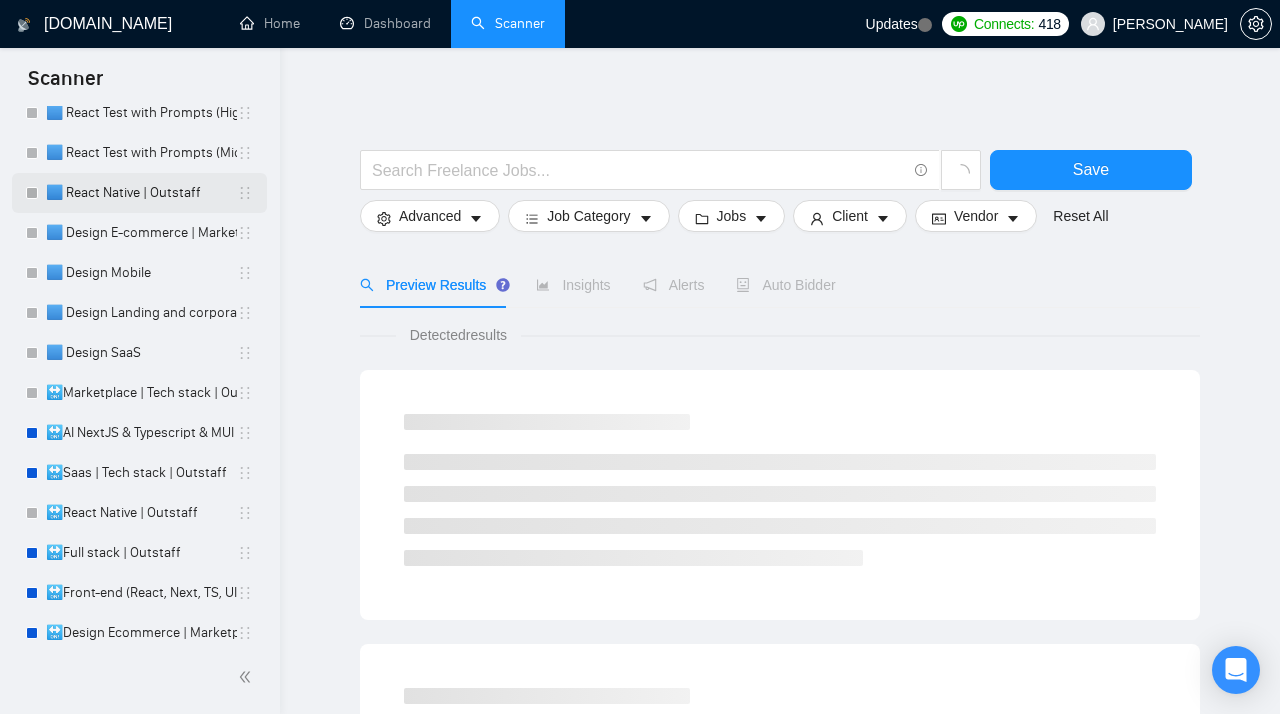 scroll, scrollTop: 484, scrollLeft: 0, axis: vertical 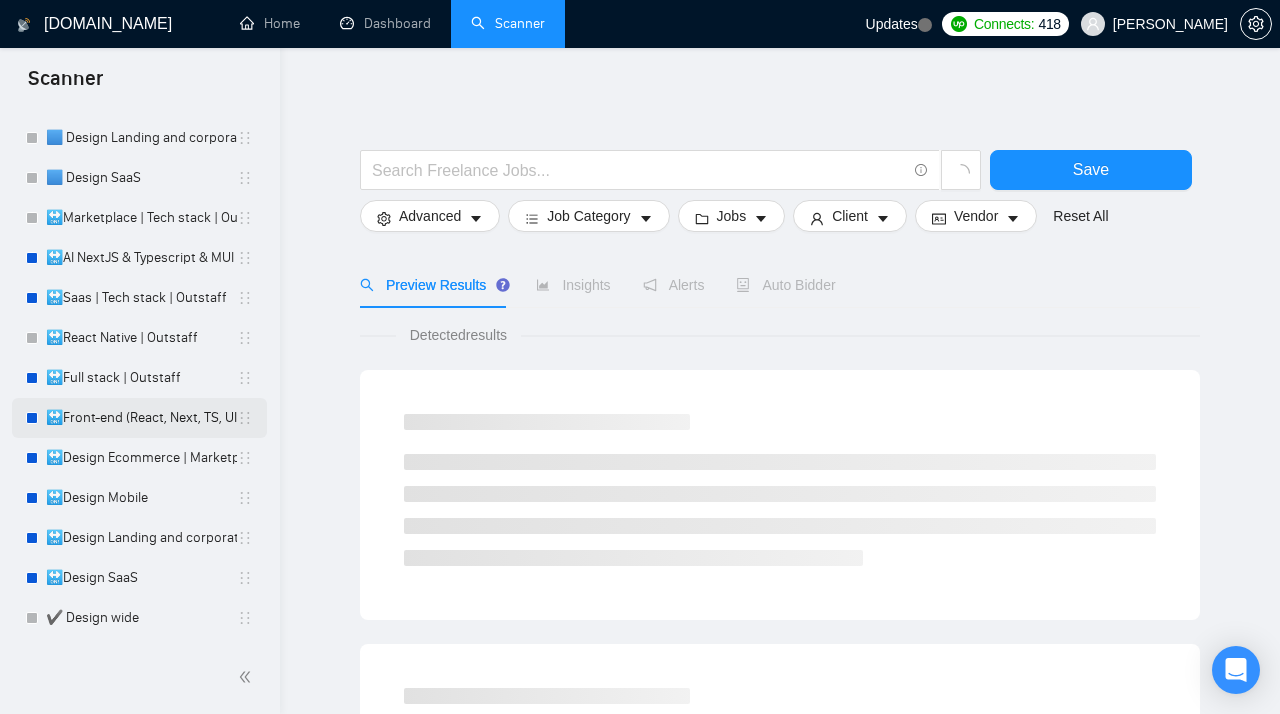 click on "🔛Front-end (React, Next, TS, UI libr) | Outstaff" at bounding box center (141, 418) 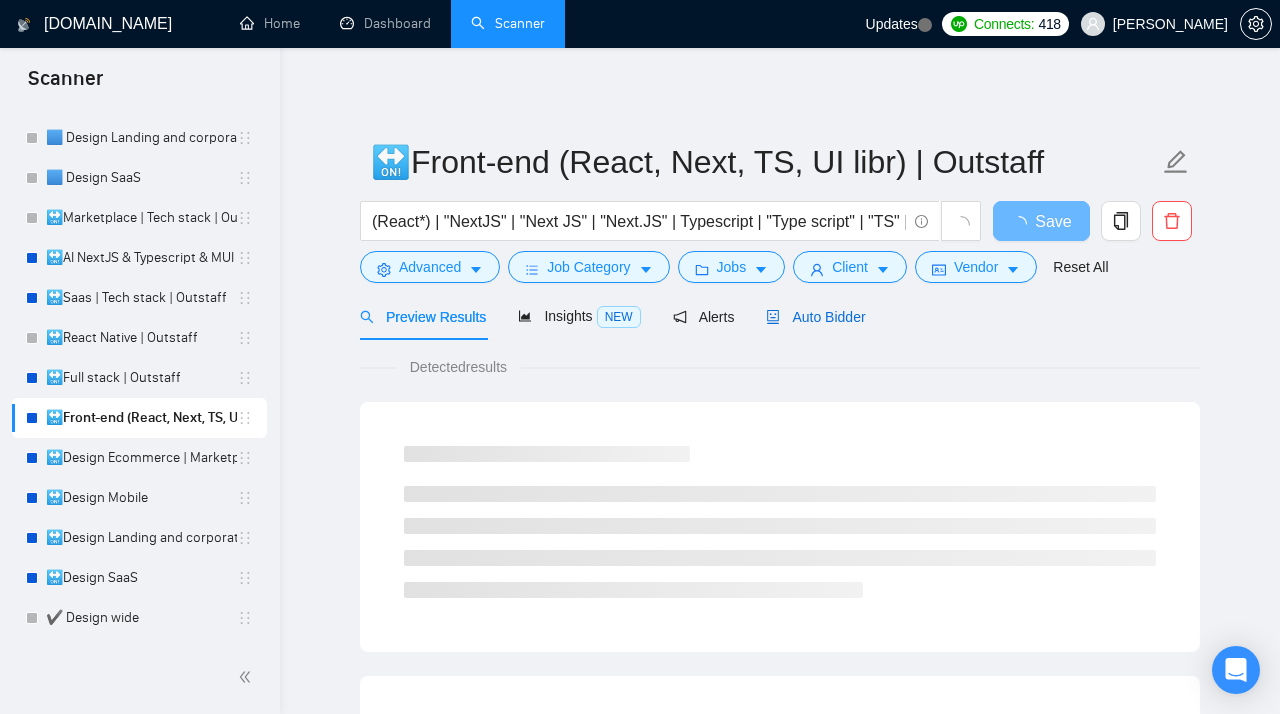click on "Auto Bidder" at bounding box center [815, 317] 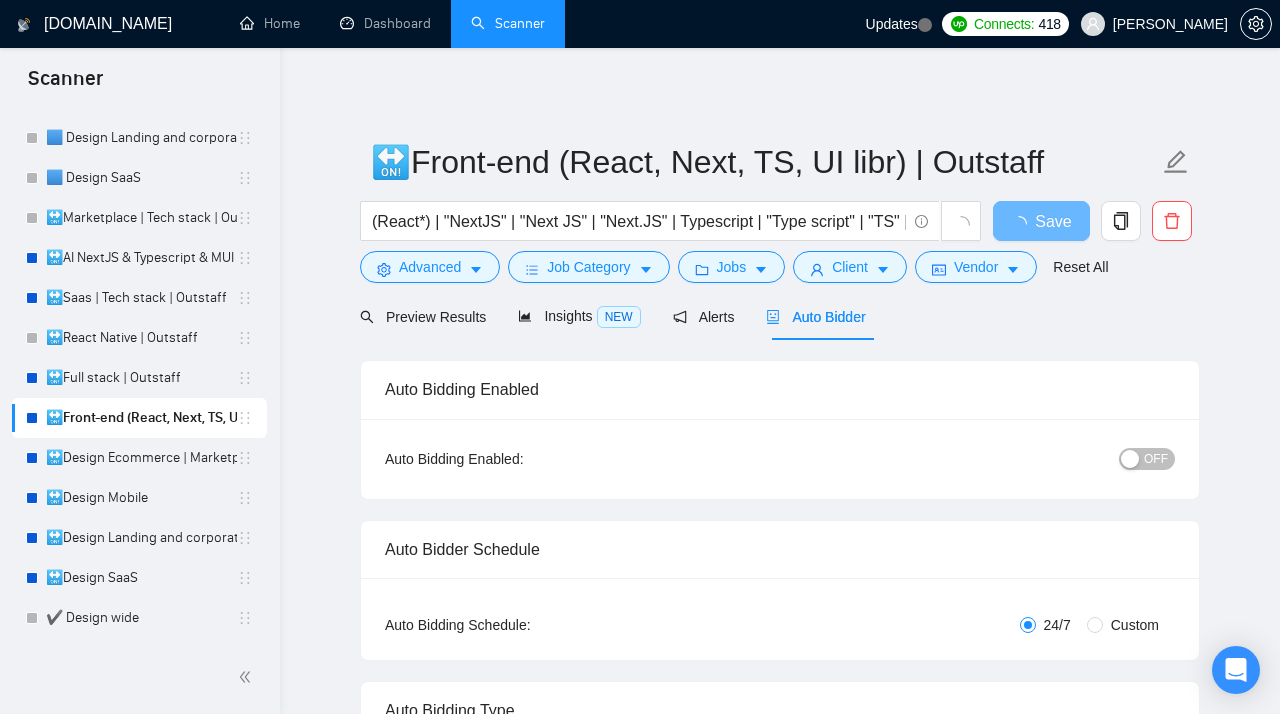 type 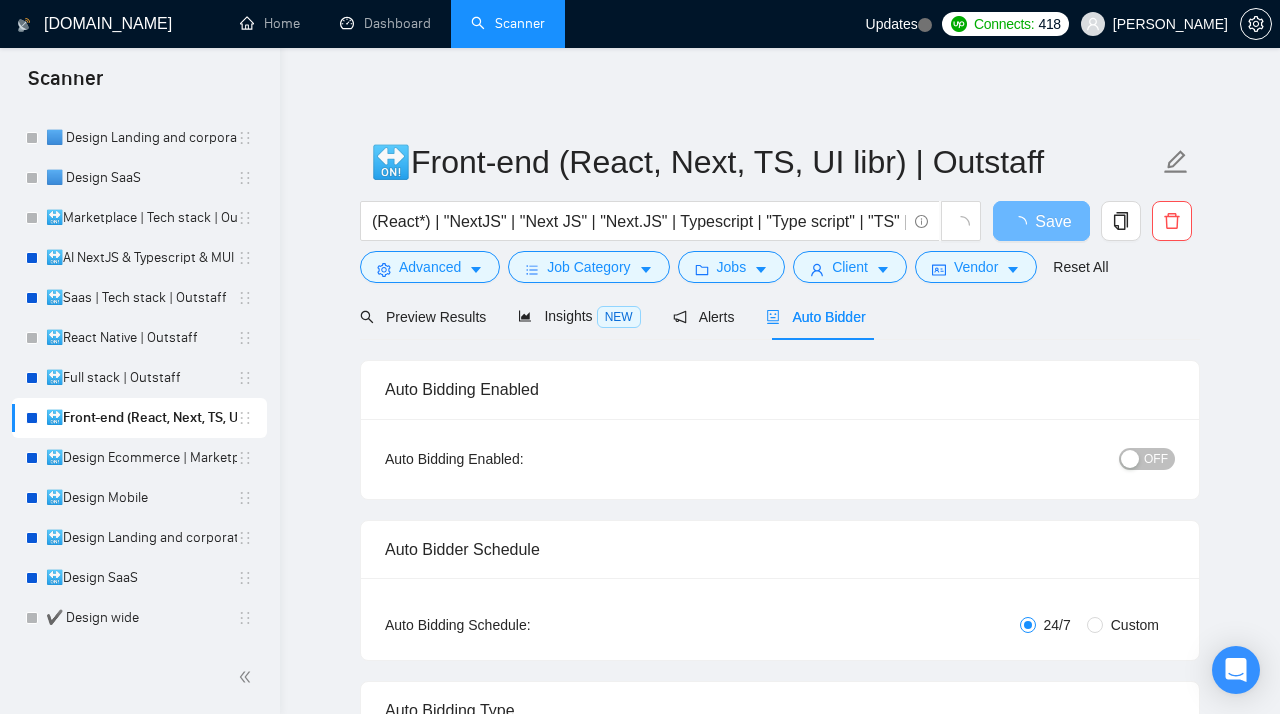 radio on "false" 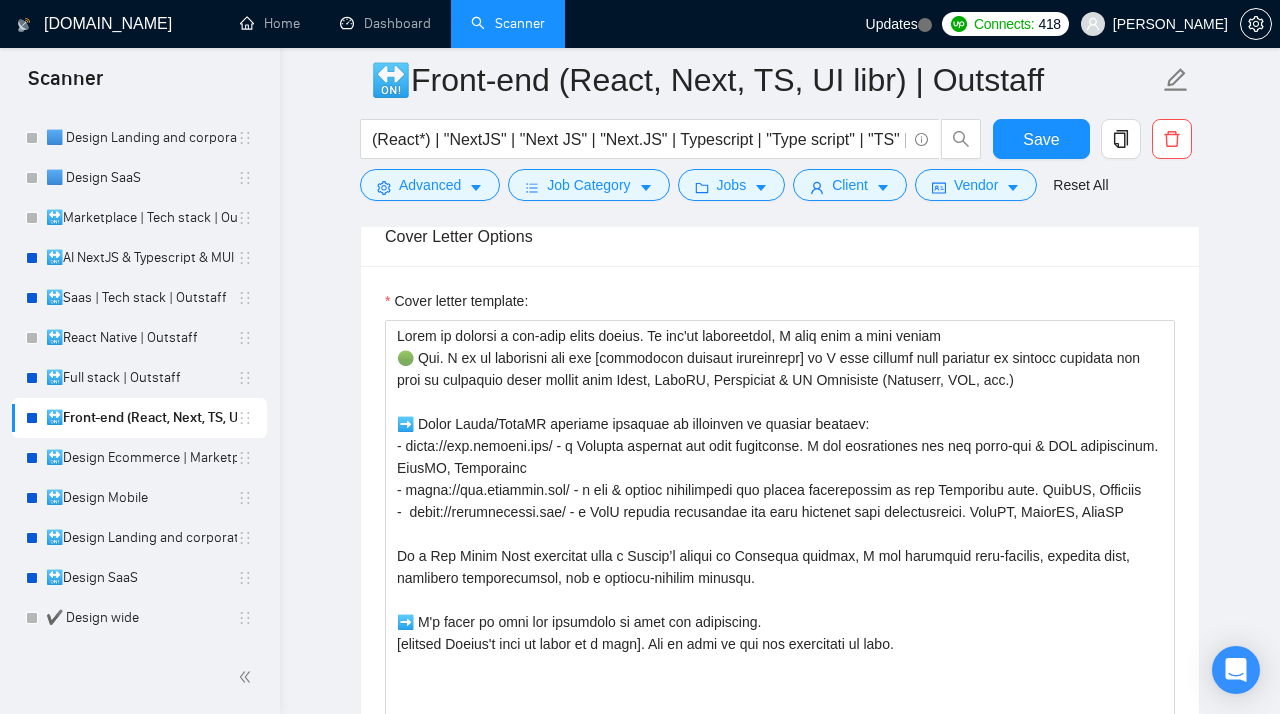 scroll, scrollTop: 1960, scrollLeft: 0, axis: vertical 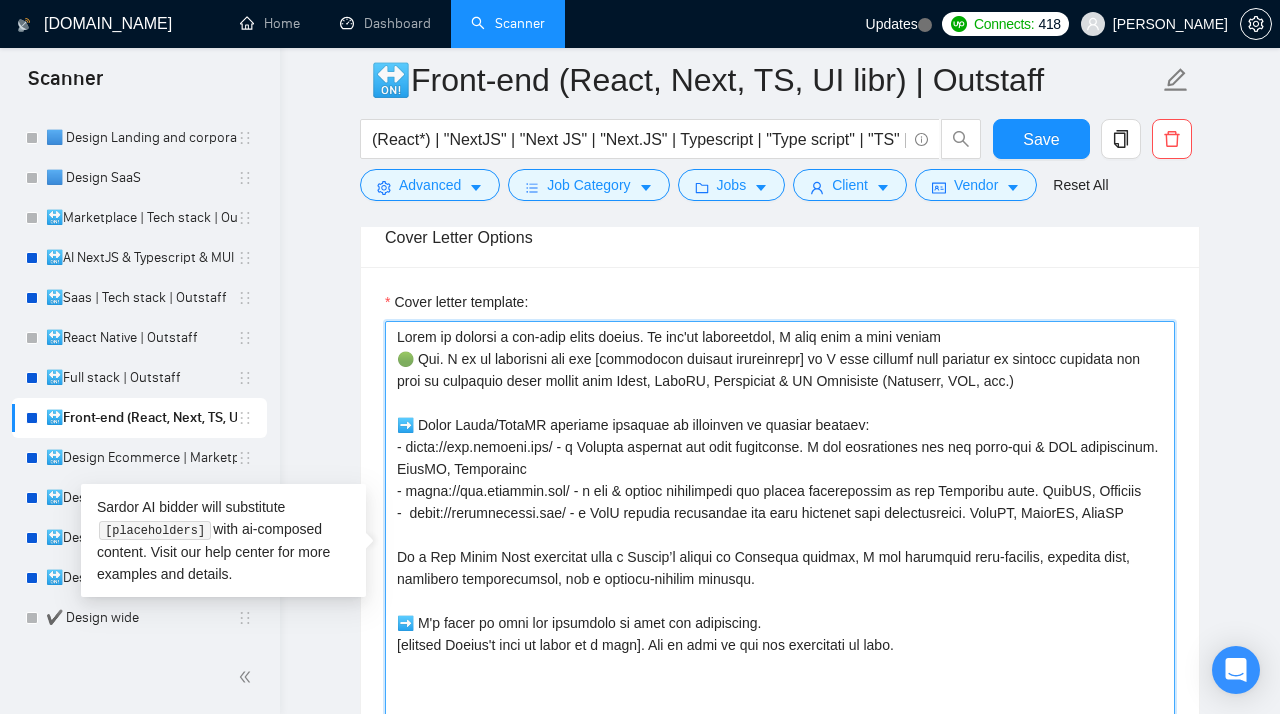 drag, startPoint x: 477, startPoint y: 553, endPoint x: 391, endPoint y: 455, distance: 130.38405 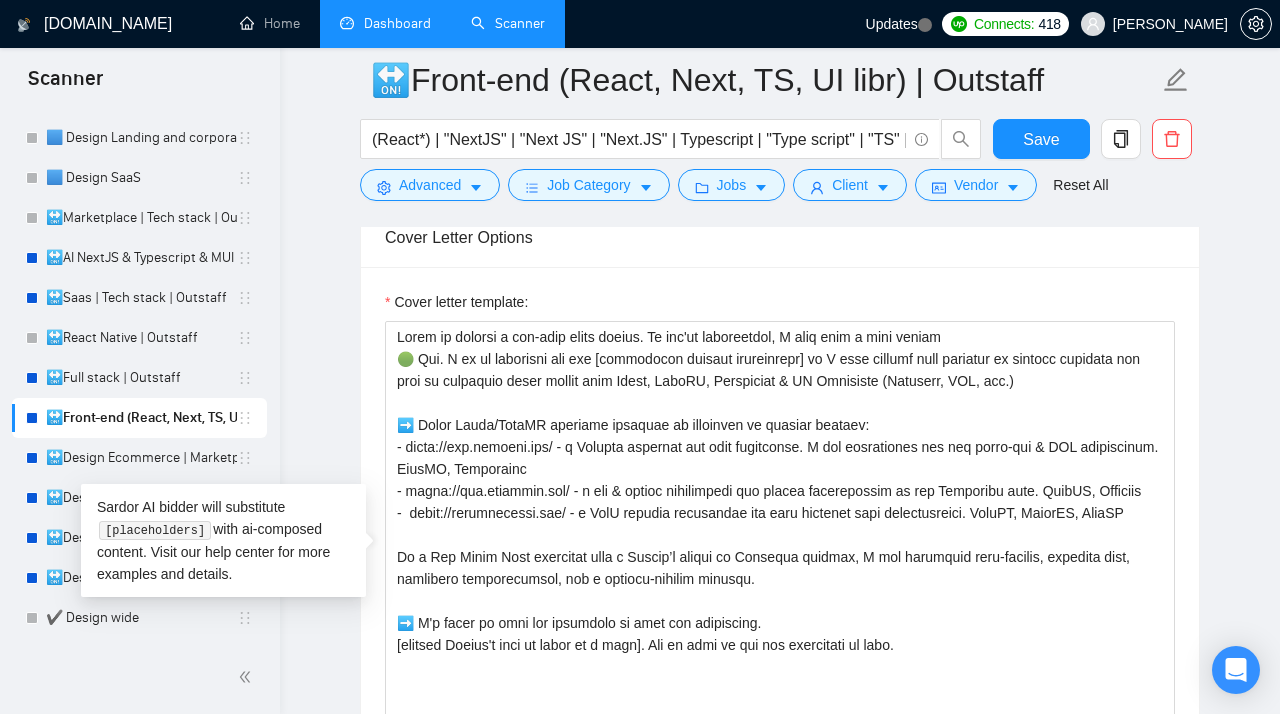 click on "Dashboard" at bounding box center (385, 23) 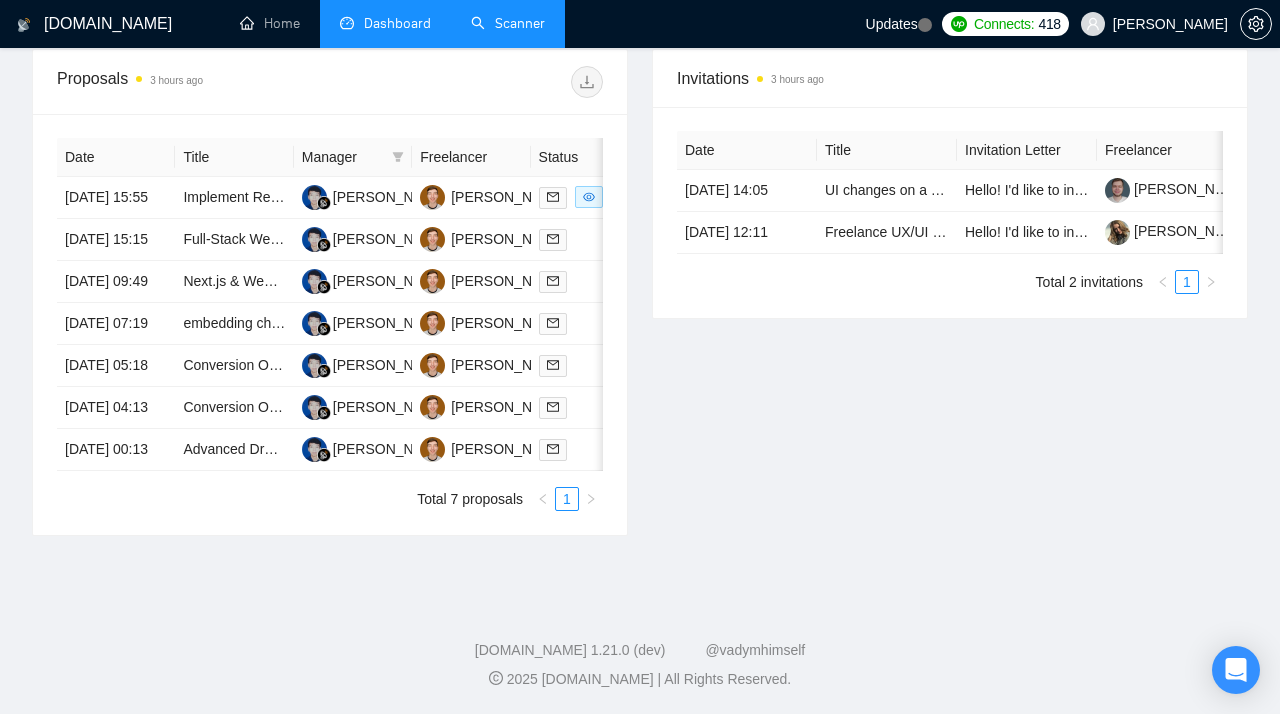 scroll, scrollTop: 493, scrollLeft: 0, axis: vertical 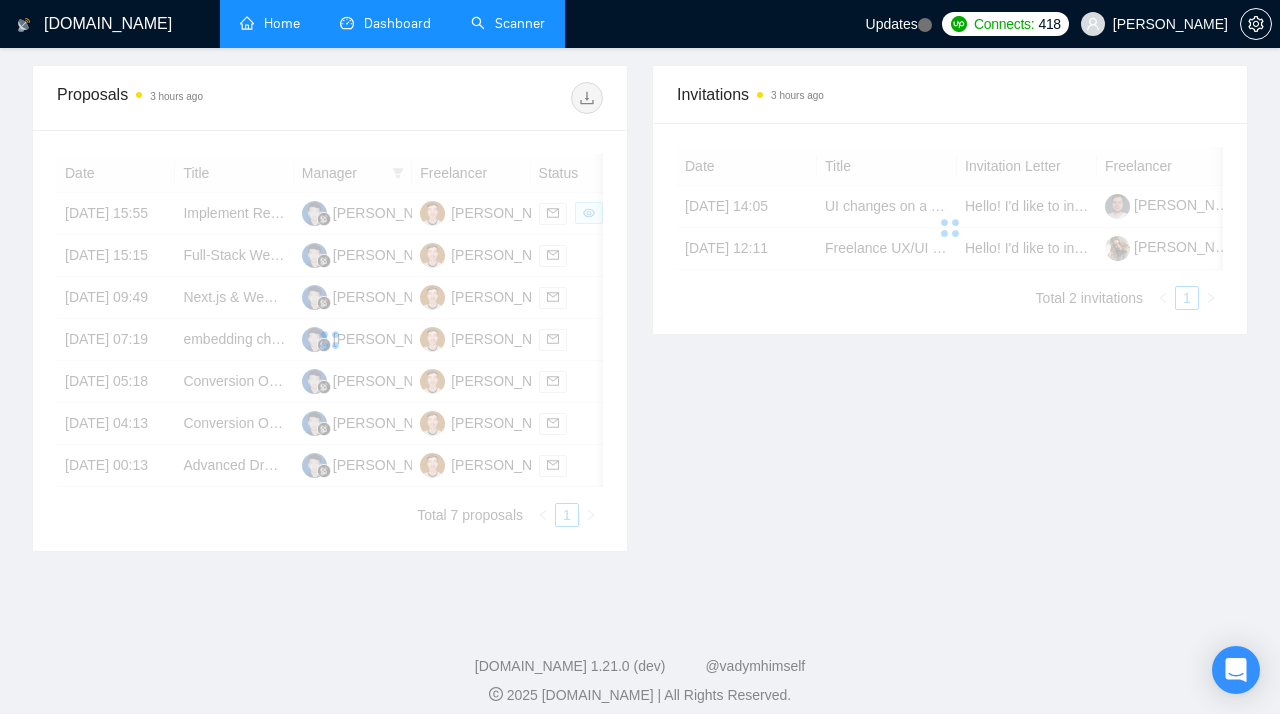 click on "Home" at bounding box center [270, 23] 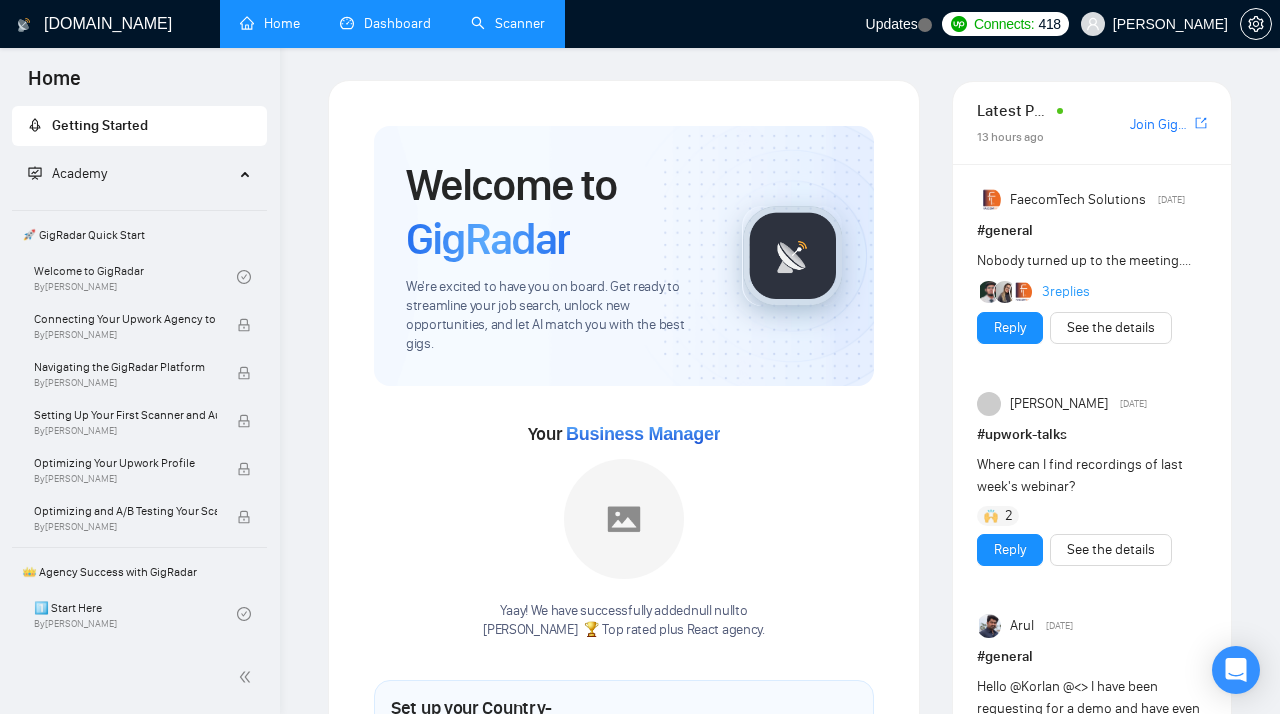 click on "Dashboard" at bounding box center (385, 23) 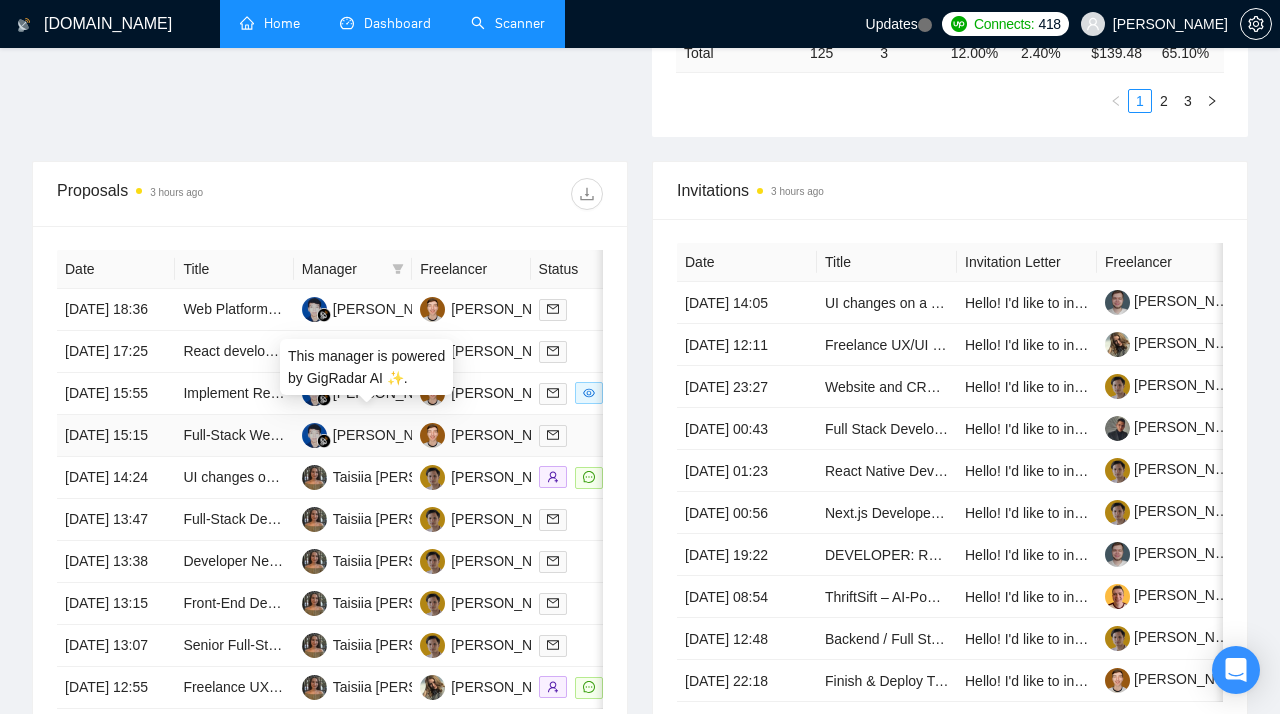 scroll, scrollTop: 681, scrollLeft: 0, axis: vertical 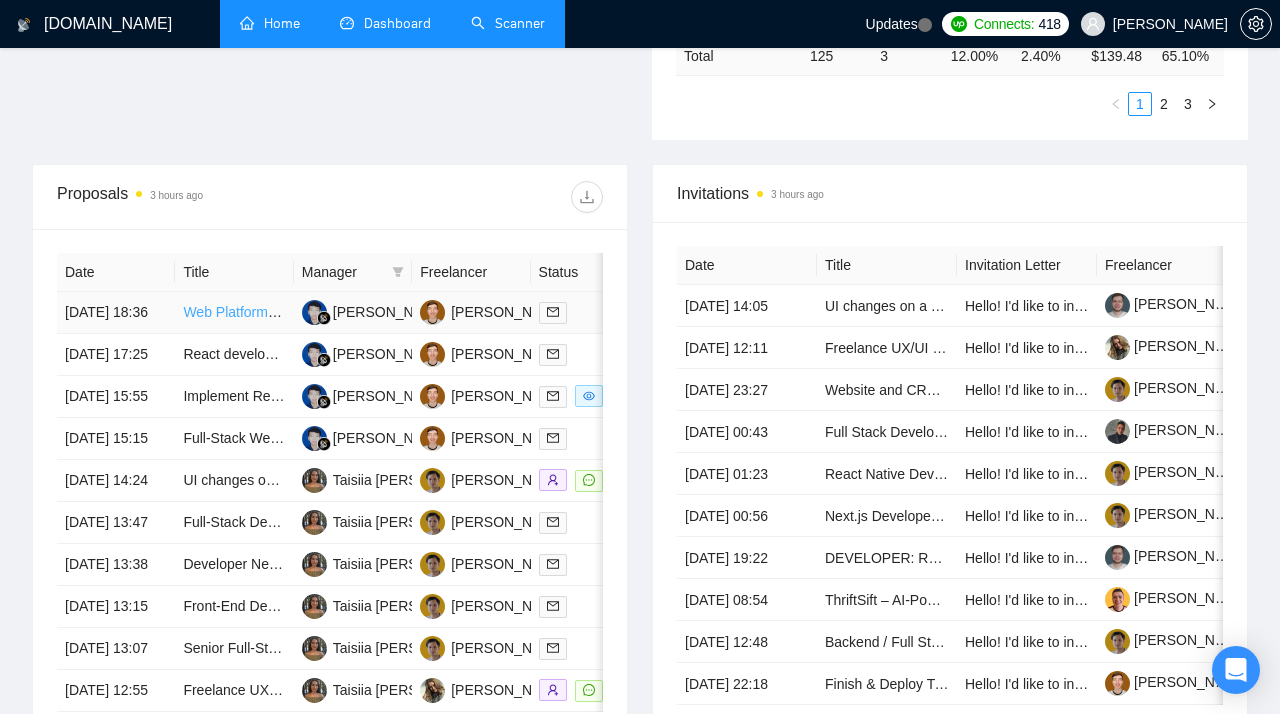 click on "Web Platform Development for an Offer & Deals Brand in [GEOGRAPHIC_DATA]" at bounding box center [435, 312] 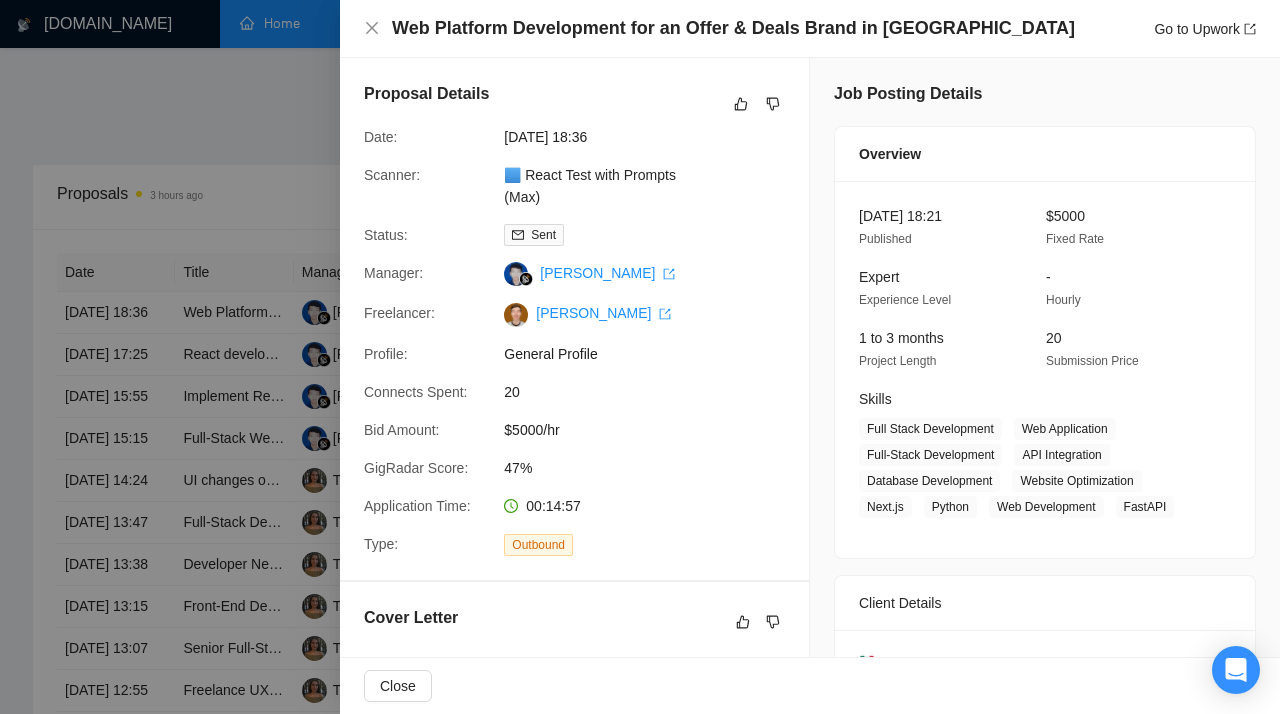 click at bounding box center (640, 357) 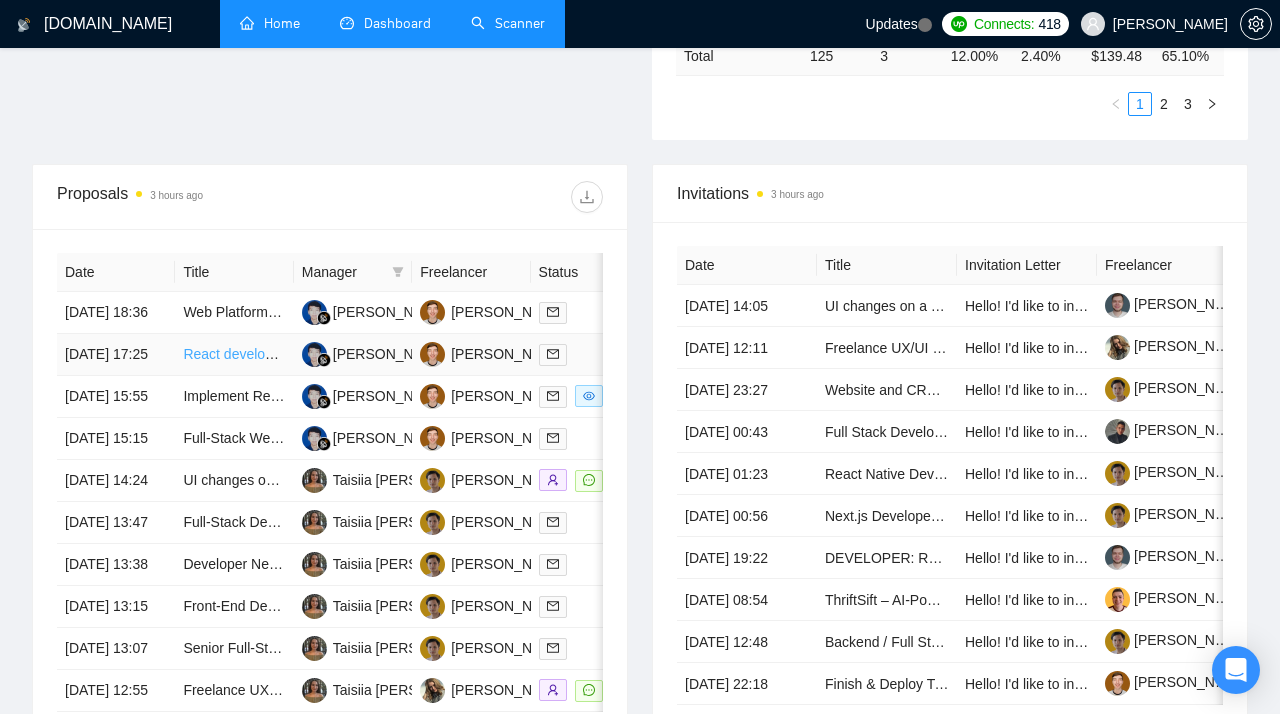 click on "React developer, react typescript needed for UI/UX Collaboration" at bounding box center (384, 354) 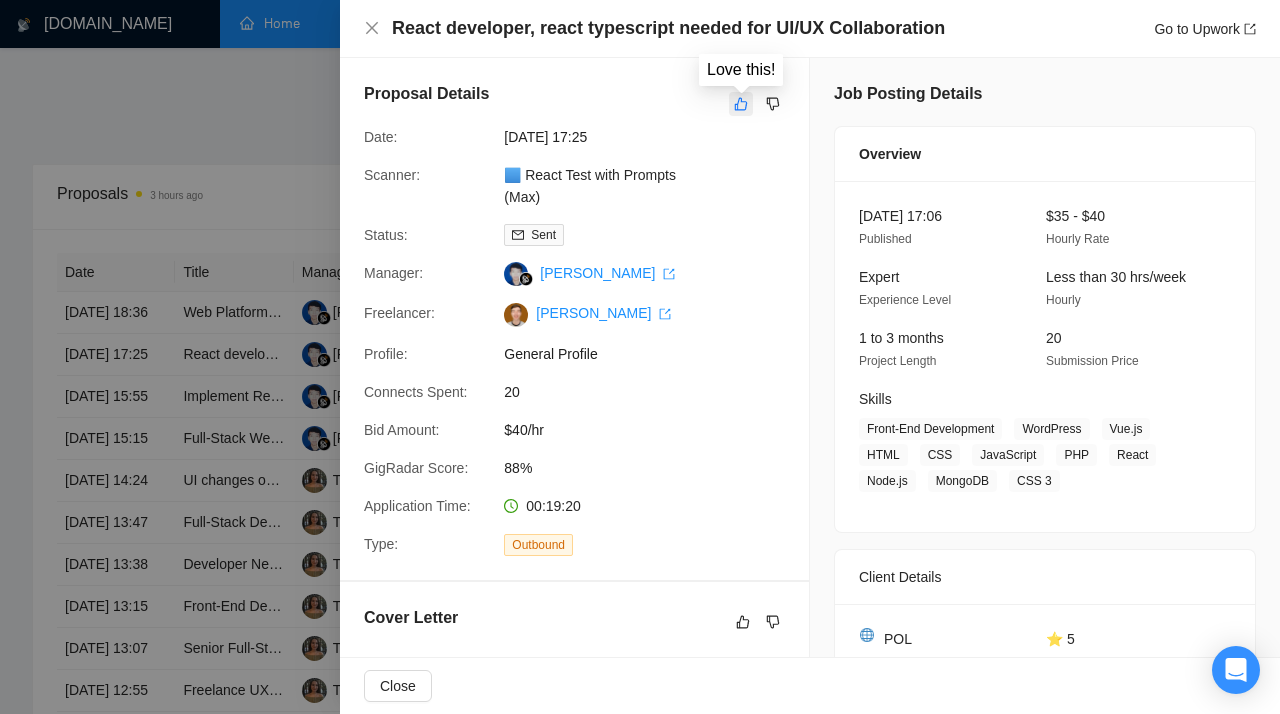 click 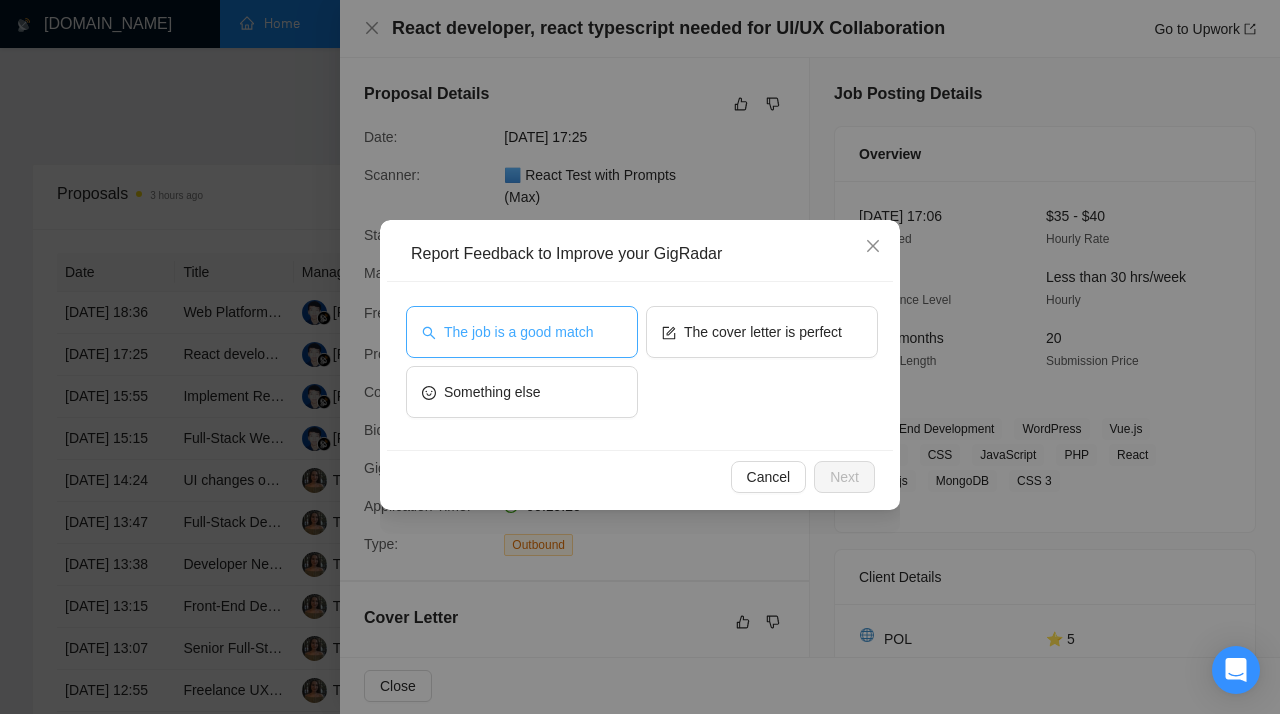 click on "The job is a good match" at bounding box center (518, 332) 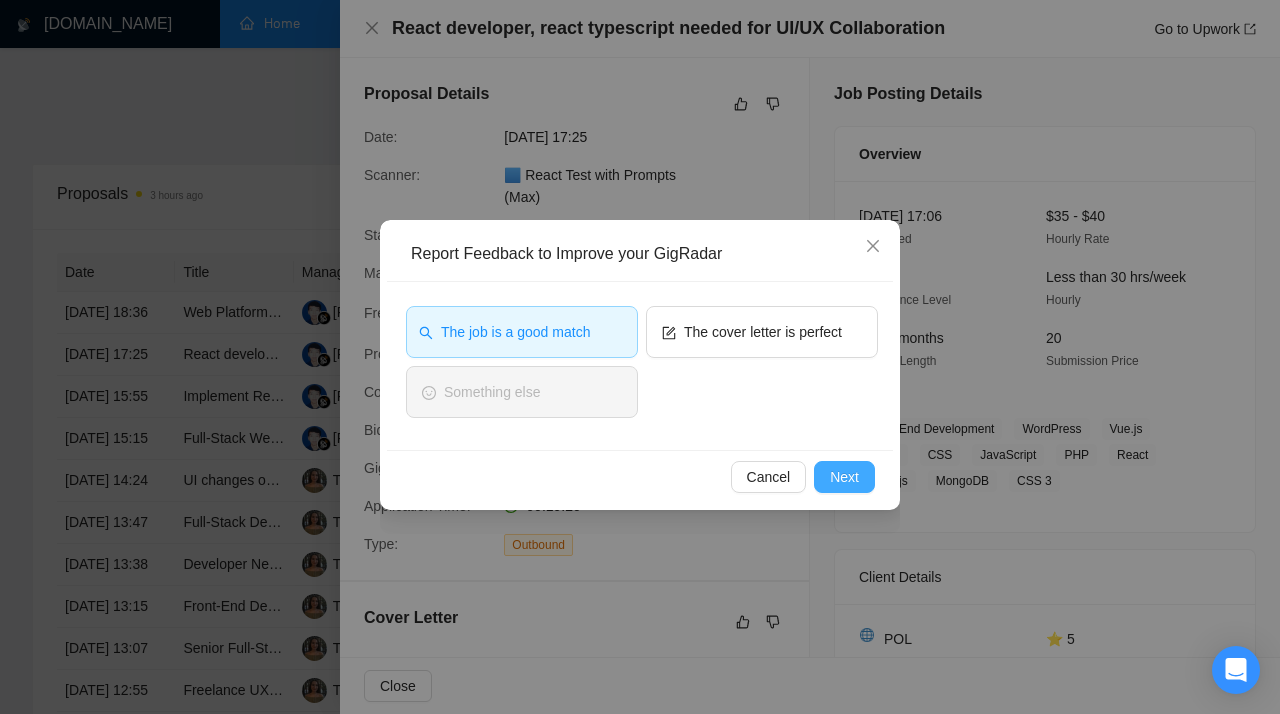 click on "Next" at bounding box center (844, 477) 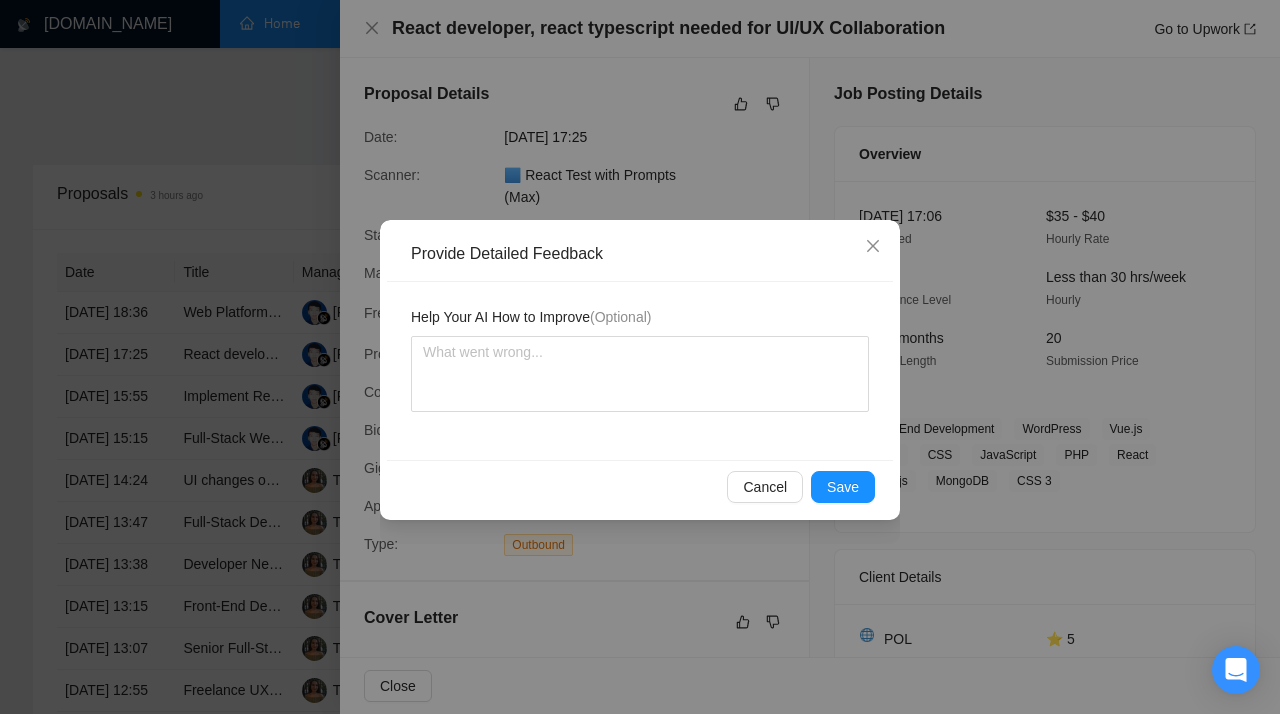 type 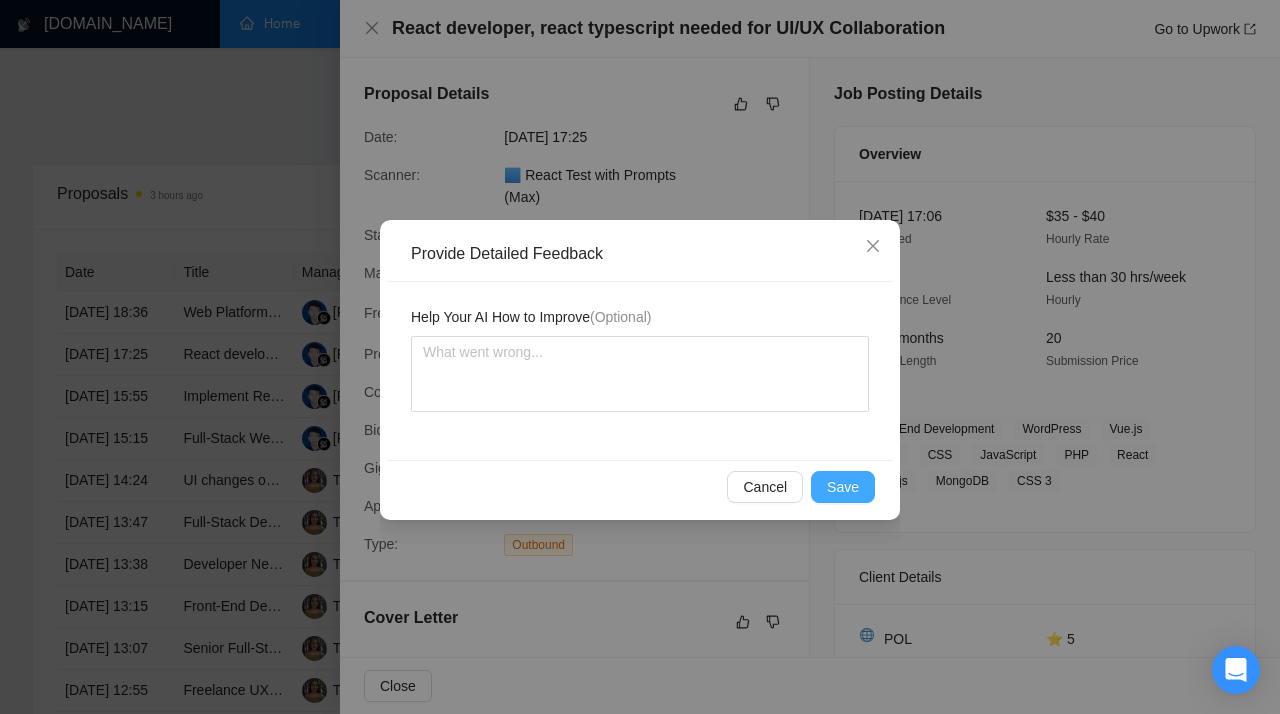 click on "Save" at bounding box center (843, 487) 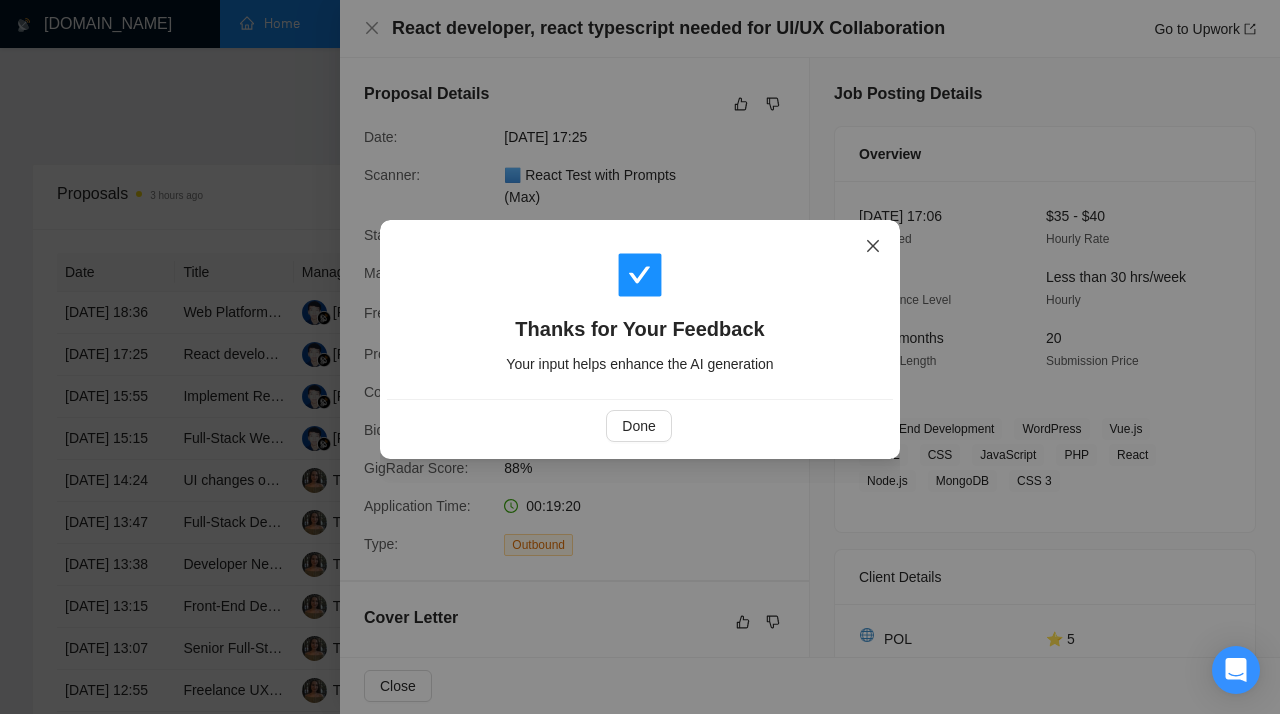 click 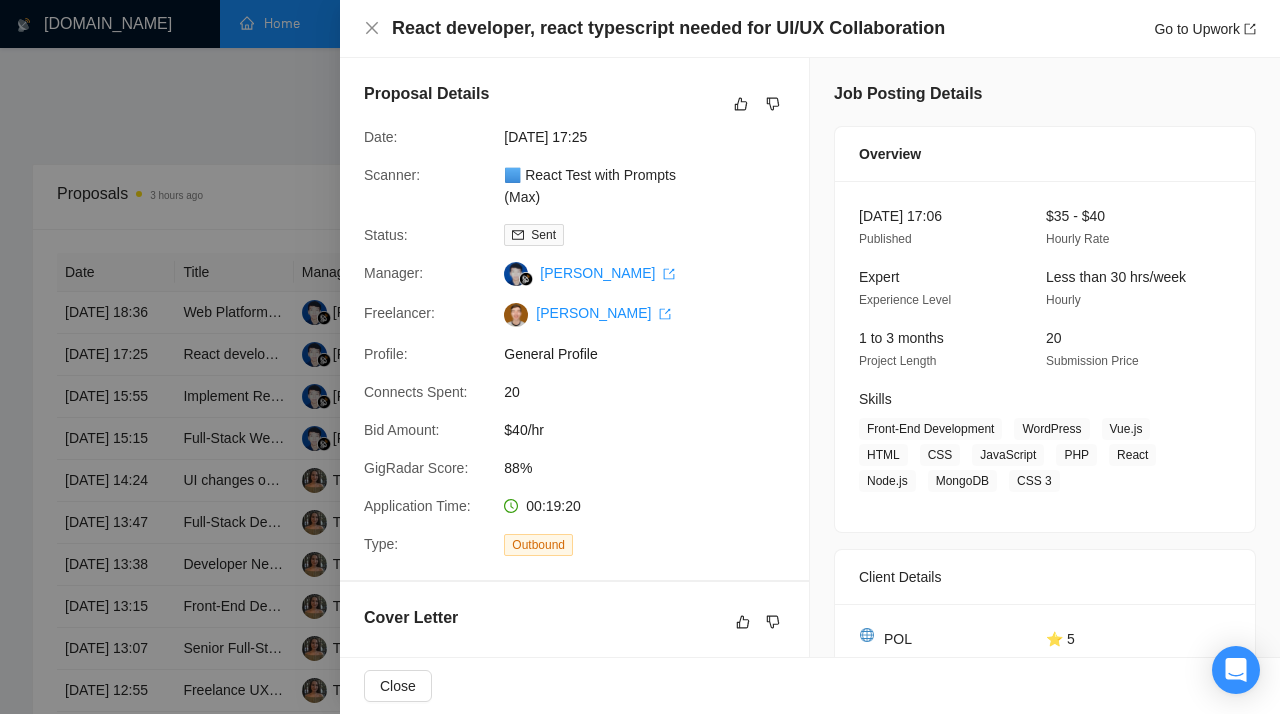 click at bounding box center (640, 357) 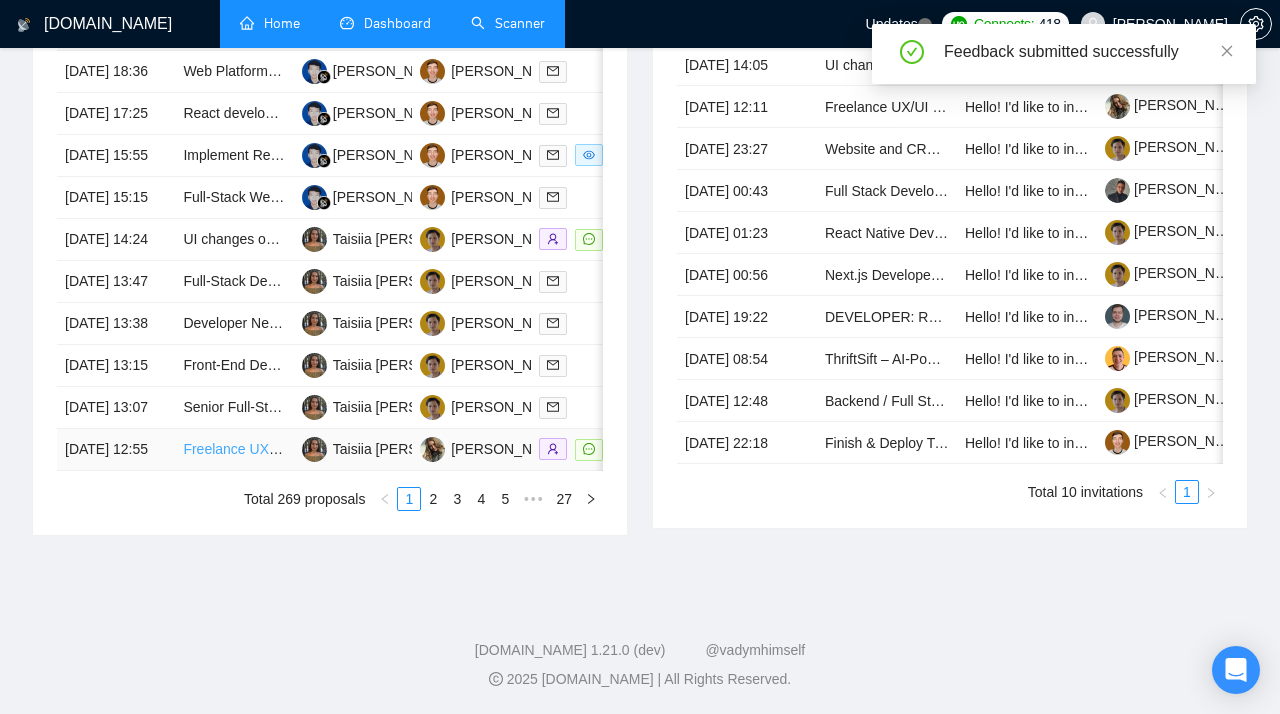 scroll, scrollTop: 545, scrollLeft: 0, axis: vertical 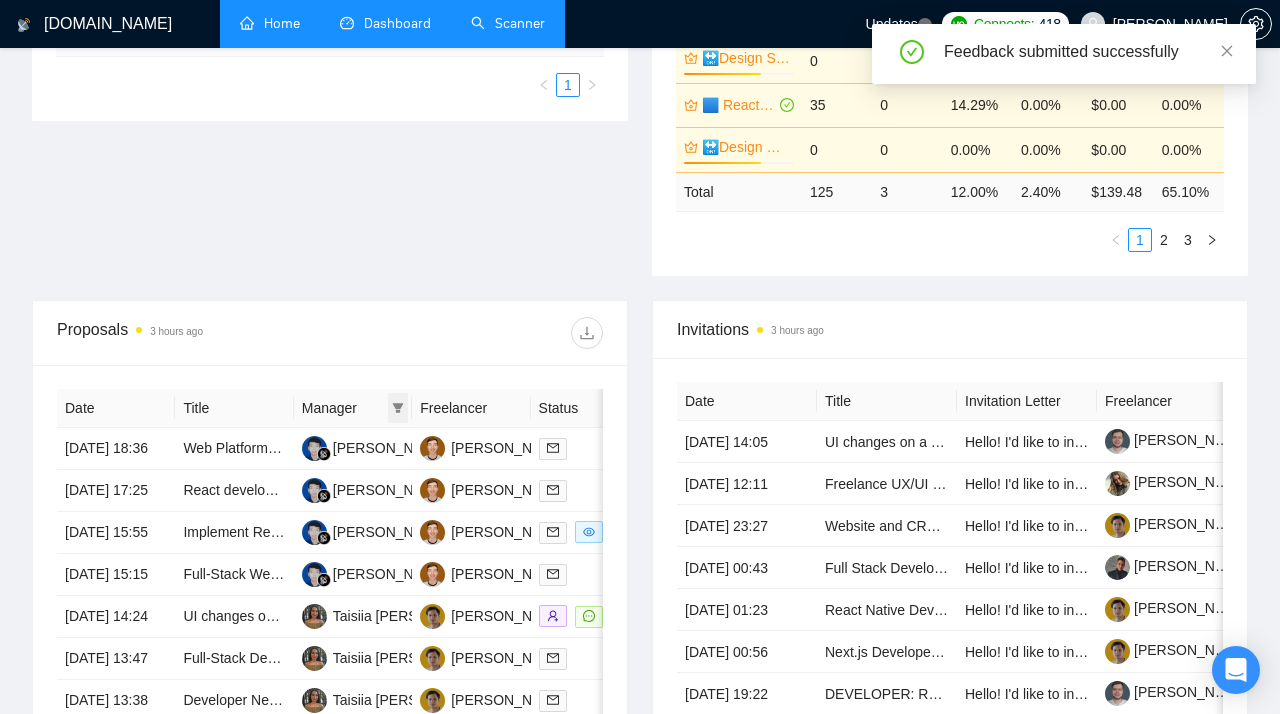 click at bounding box center (398, 408) 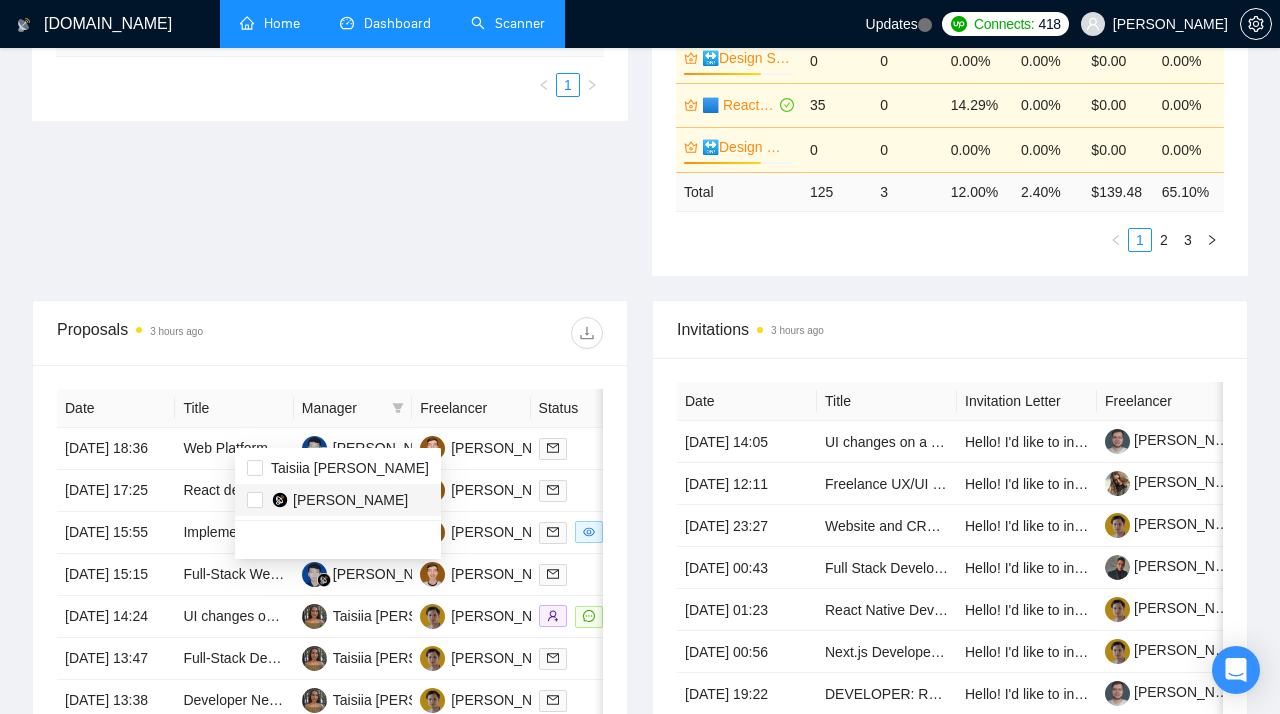 click on "[PERSON_NAME]" at bounding box center [350, 500] 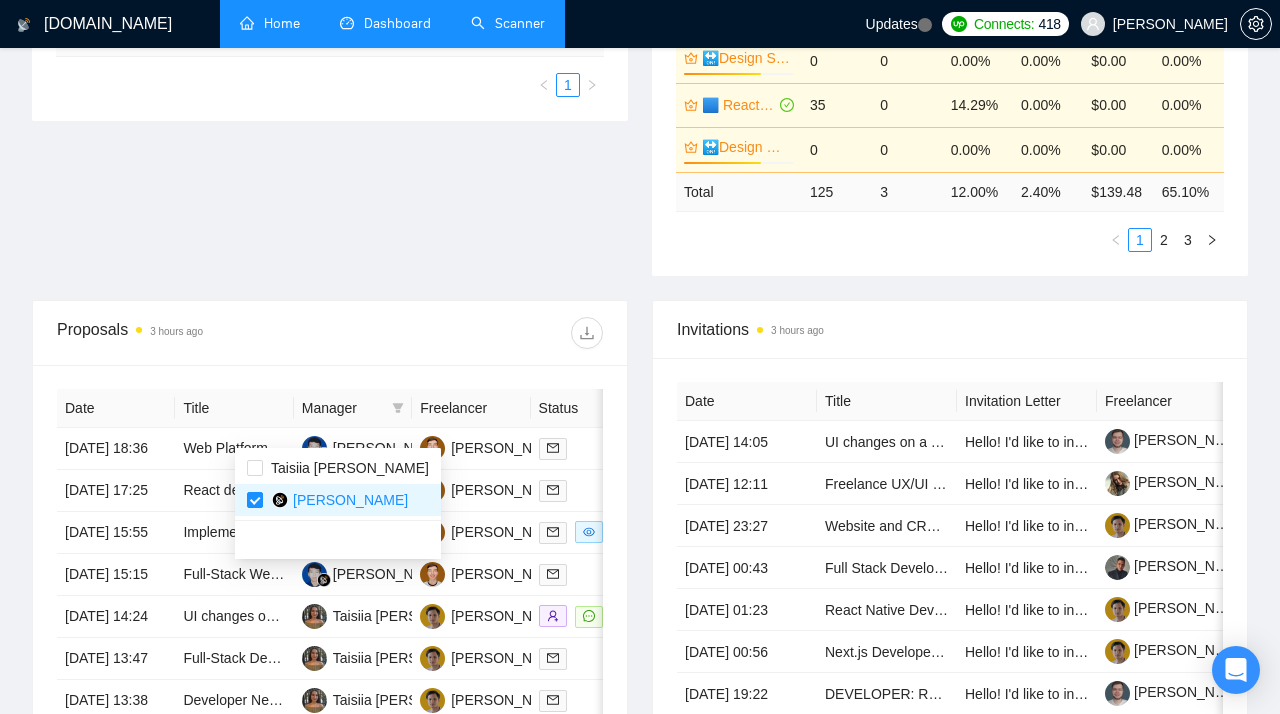 click on "Proposal Sending Stats 3 hours ago By manager By Freelancer Name Proposals Replies Time   PVR   LRR   Hendri Prabowo 125 3 00:20:08 12.00% 2.40% Taisiia [PERSON_NAME]  123 5 04:46:40 15.45% 4.07% Total 248 8 02:32:19 13.71 % 3.23 % 1 Scanner Breakdown 3 hours ago Scanner Name Bids   Re   PVR   LRR   CPR   Score   🟦 React Test with Prompts (Mid Rates) 84% 13 1 23.08% 7.69% $65.30 91.86% 🔛Design Ecommerce | Marketplace 70% 0 0 0.00% 0.00% $0.00 0.00% 🔛Design SaaS 70% 0 0 0.00% 0.00% $0.00 0.00% 🟦 React Test with Prompts (Max) 35 0 14.29% 0.00% $0.00 0.00% 🔛Design Mobile 70% 0 0 0.00% 0.00% $0.00 0.00% Total 125 3 12.00 % 2.40 % $ 139.48 65.10 % 1 2 3 New" at bounding box center [640, 53] 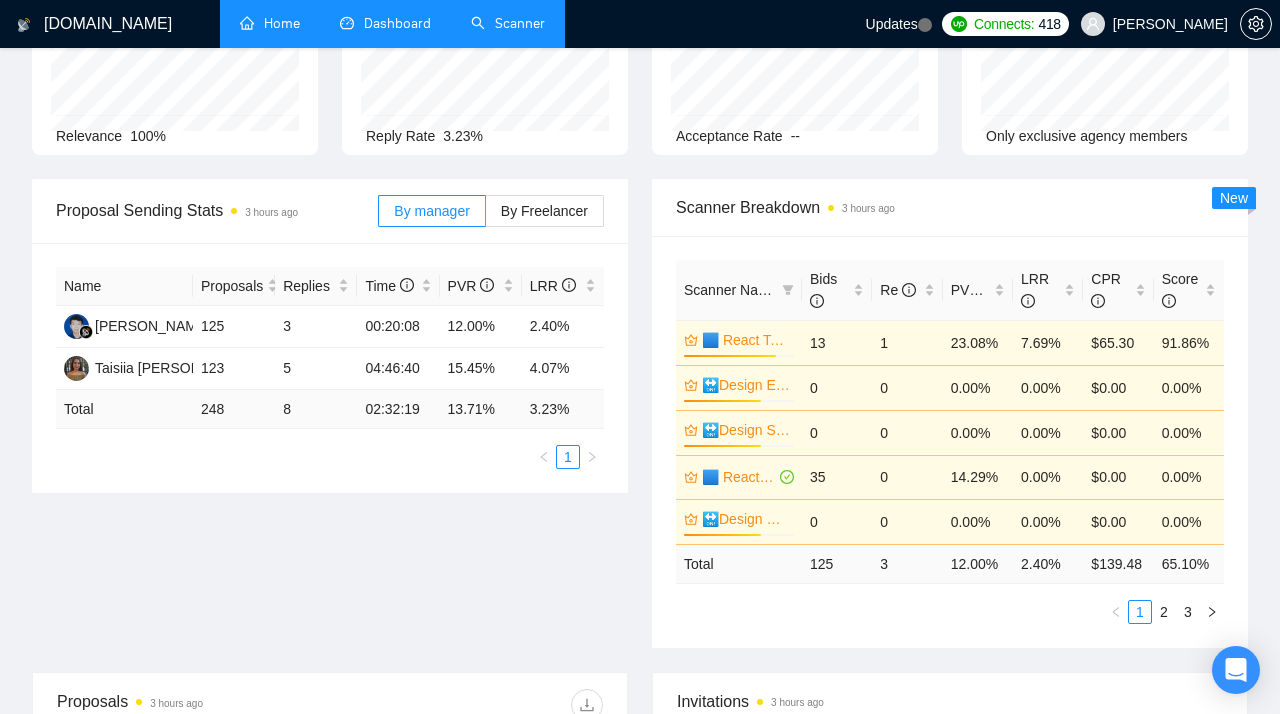 scroll, scrollTop: 0, scrollLeft: 0, axis: both 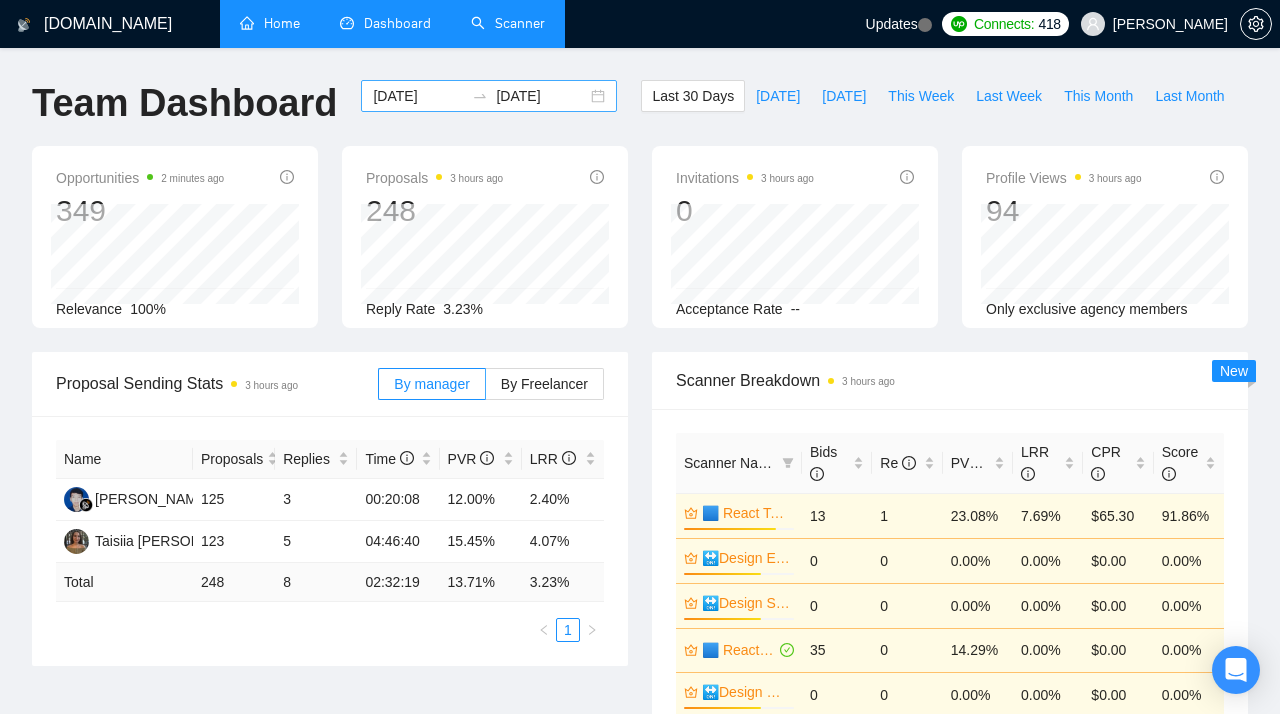 click on "[DATE] [DATE]" at bounding box center [489, 96] 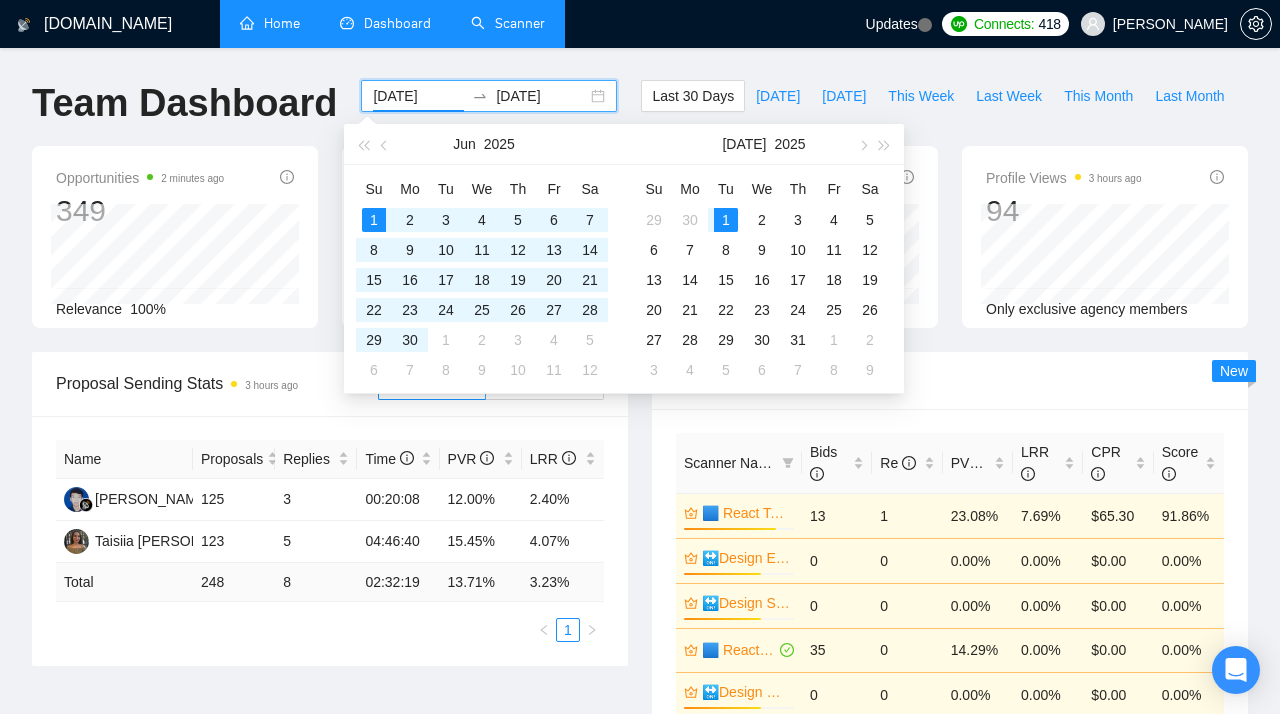 type on "[DATE]" 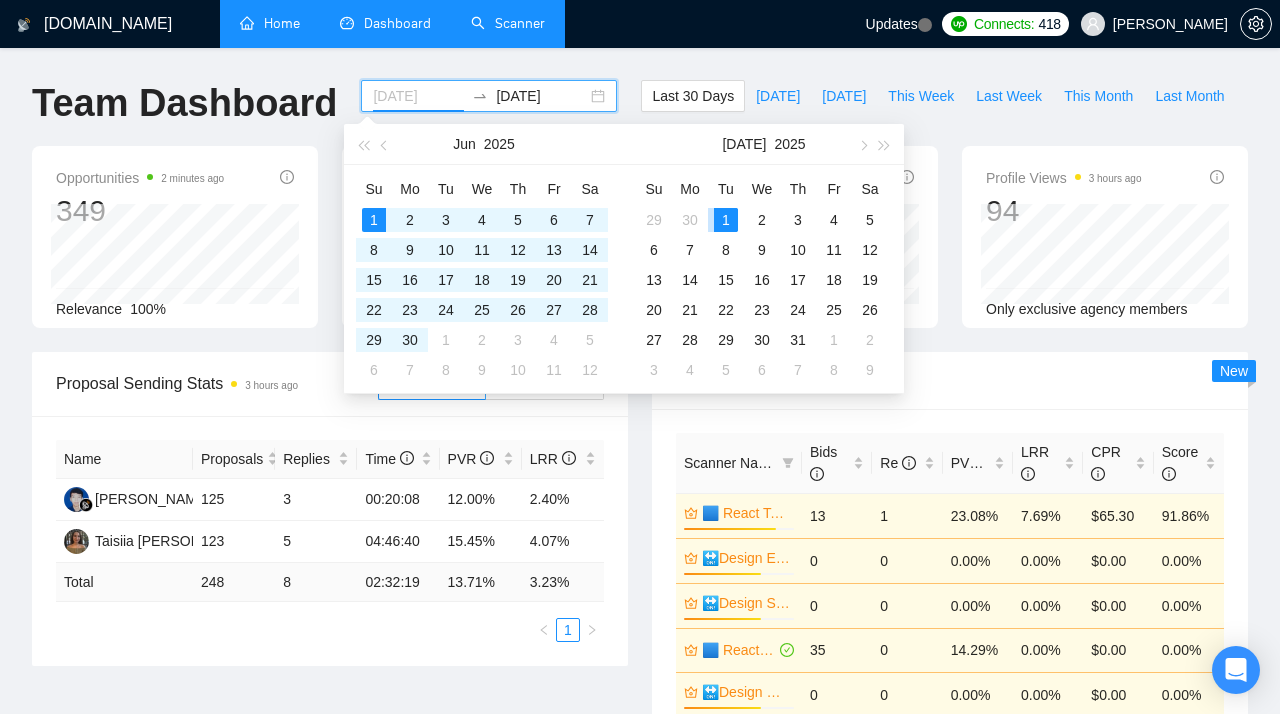 click on "1" at bounding box center [726, 220] 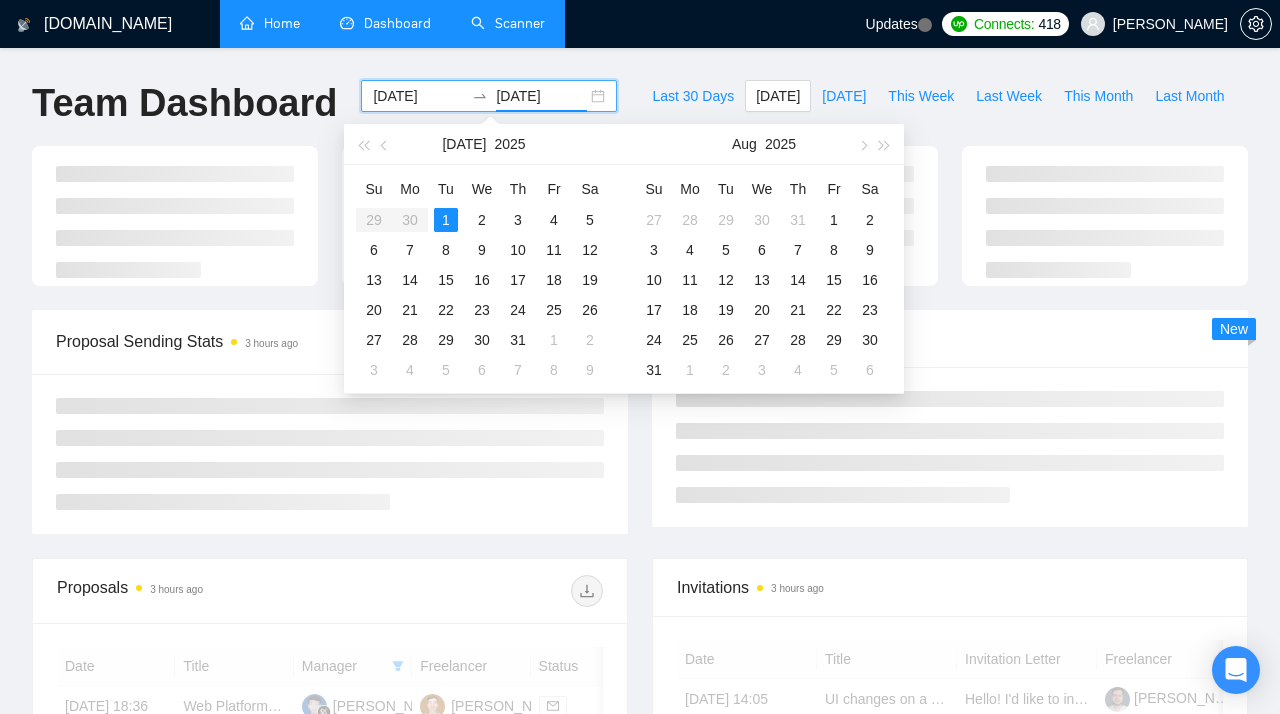 type on "[DATE]" 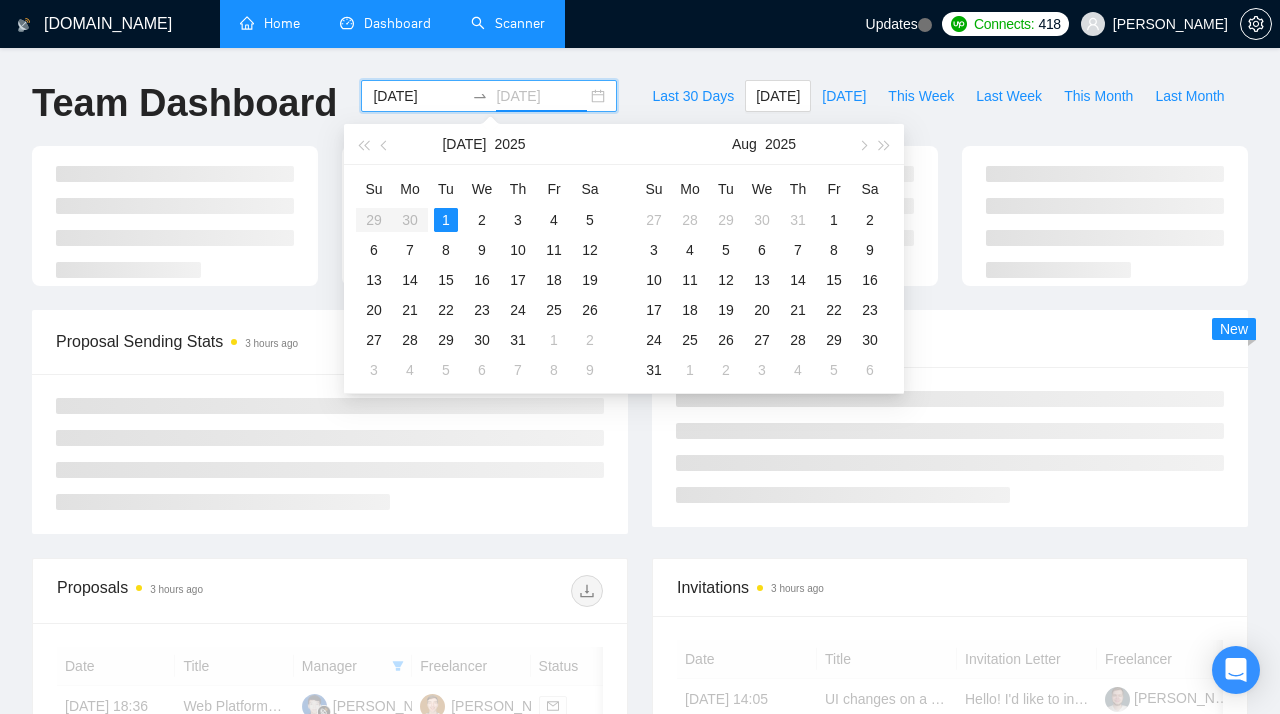 click on "1" at bounding box center [446, 220] 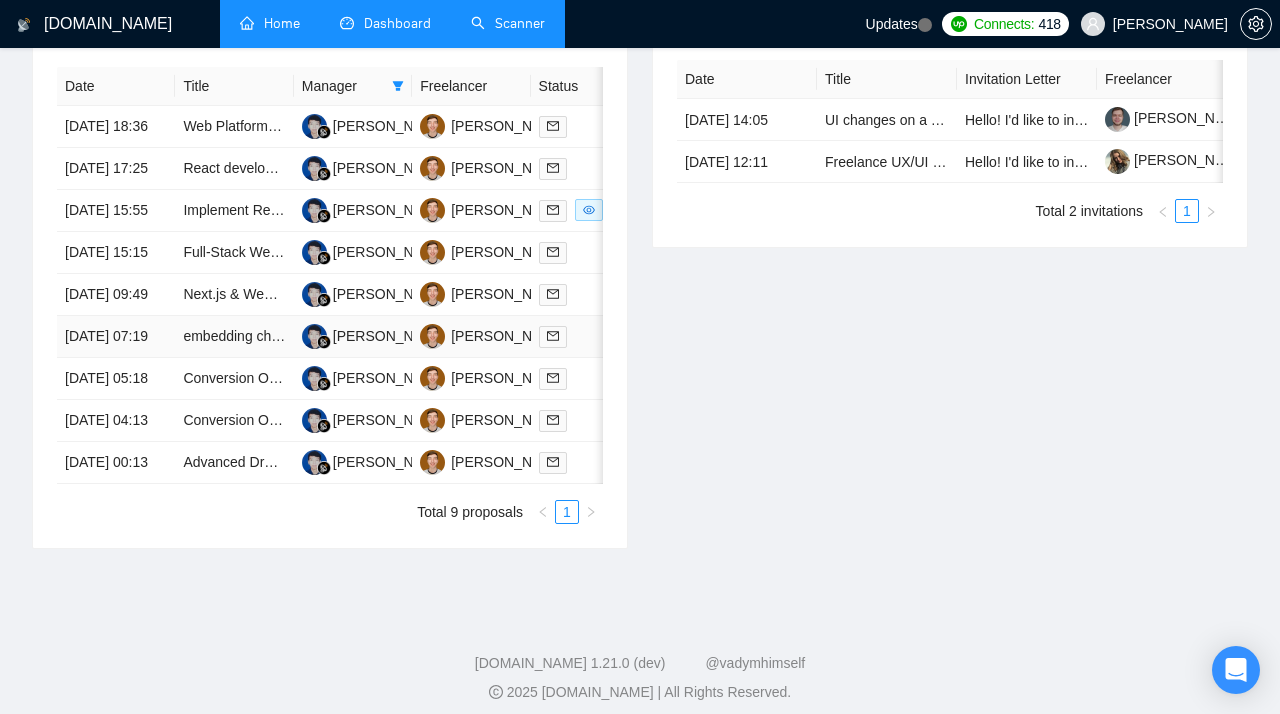 scroll, scrollTop: 837, scrollLeft: 0, axis: vertical 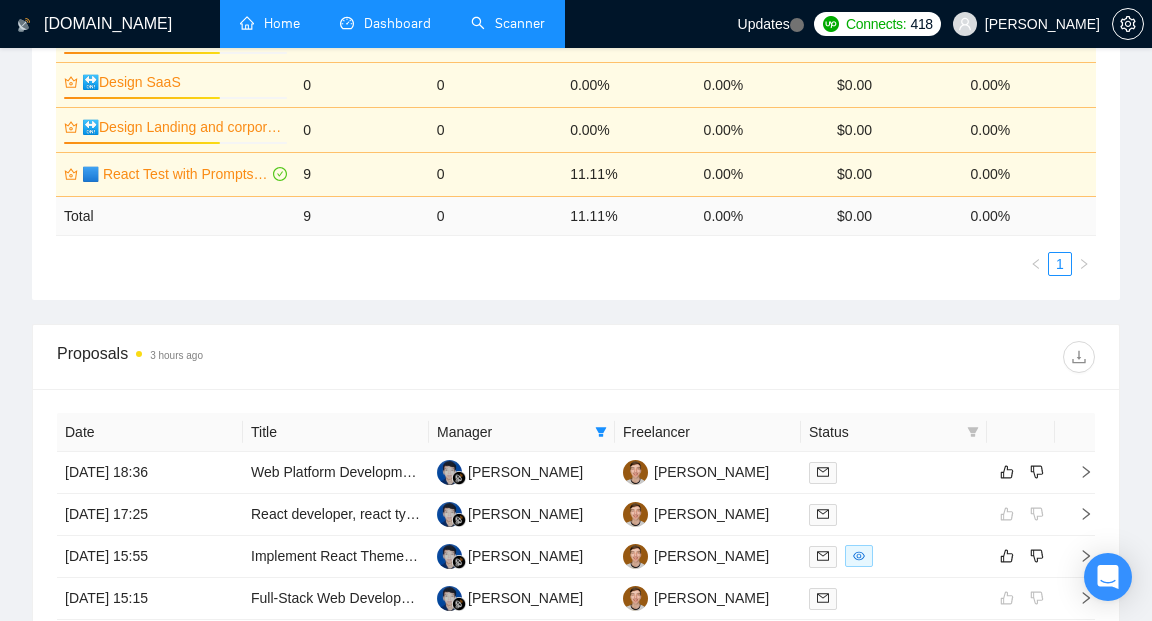 click on "Scanner" at bounding box center [508, 23] 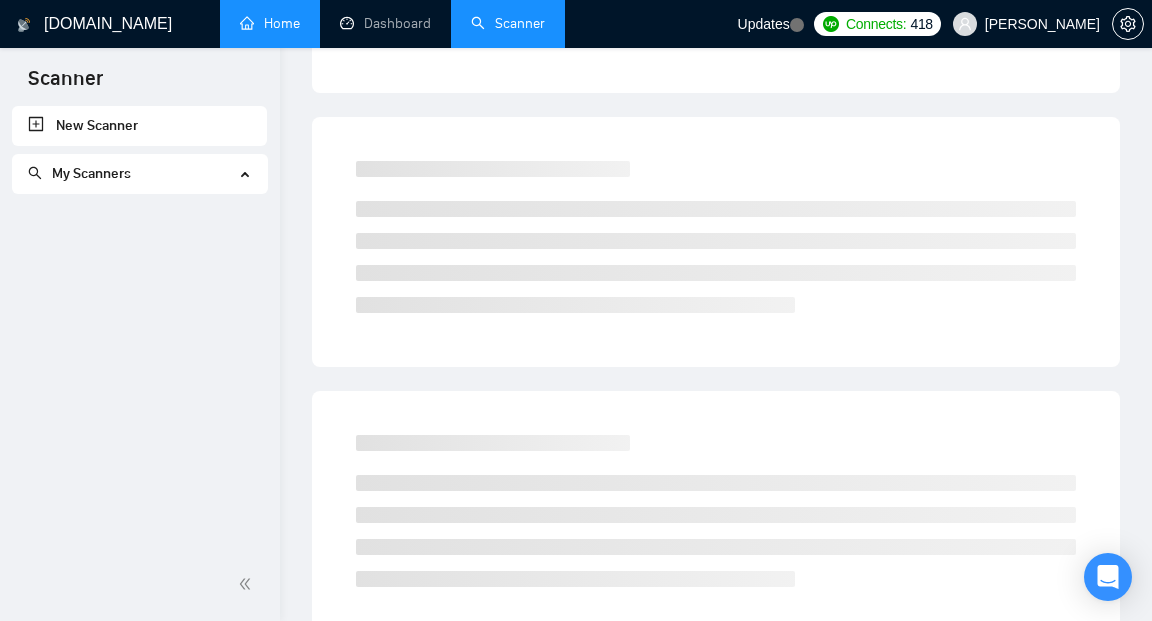 scroll, scrollTop: 0, scrollLeft: 0, axis: both 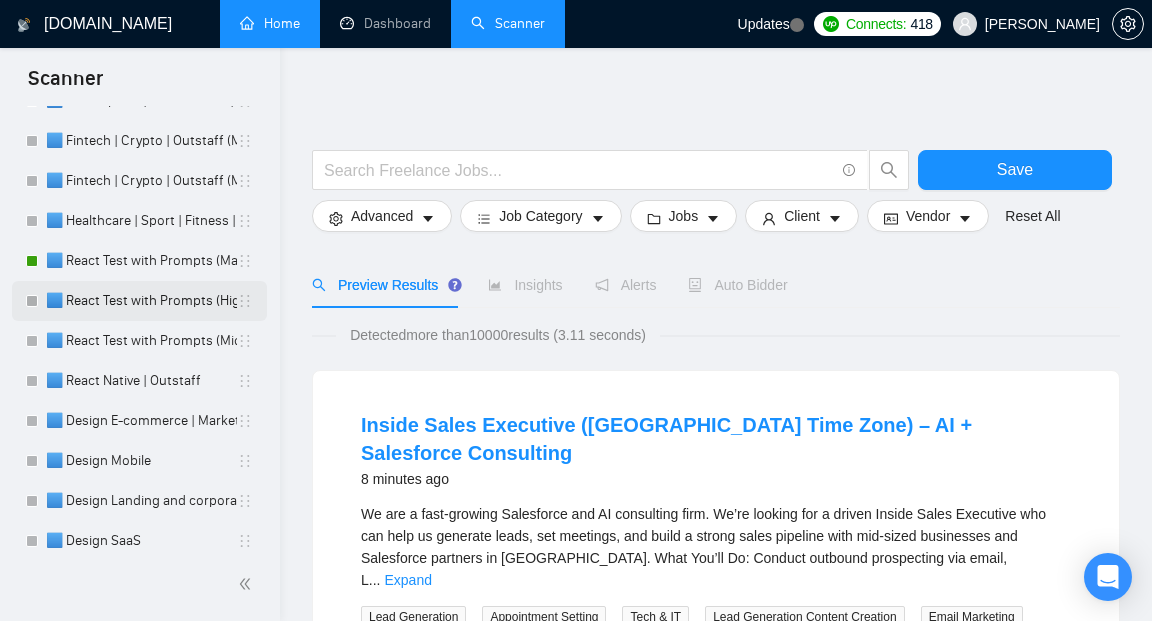 click on "🟦 React Test with Prompts (High)" at bounding box center (141, 301) 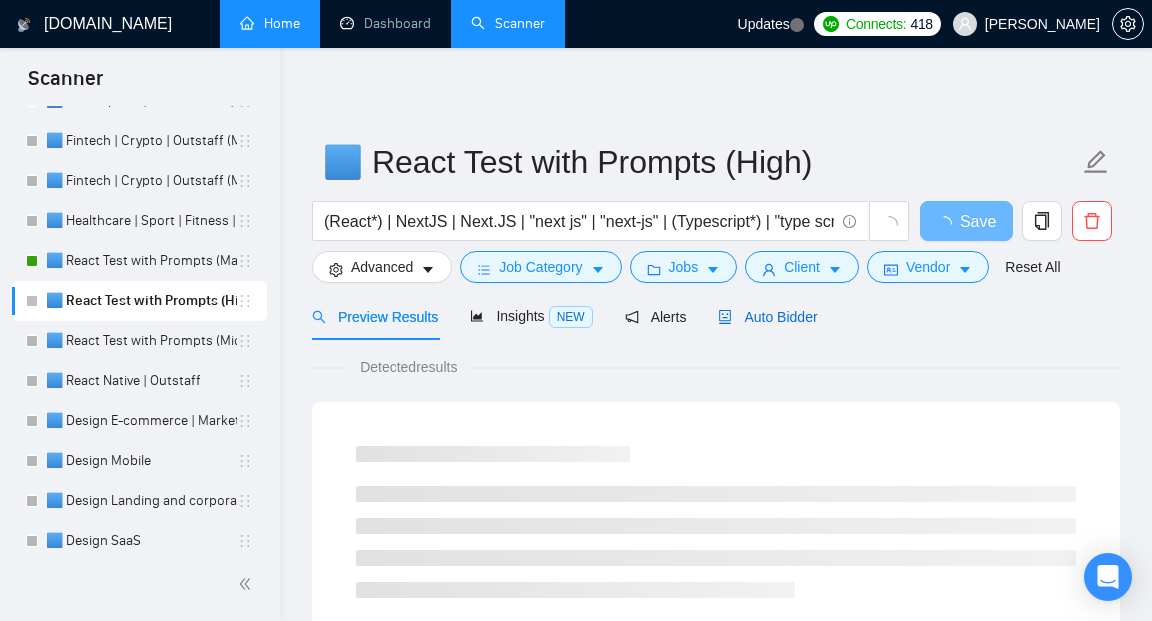 click on "Auto Bidder" at bounding box center (767, 317) 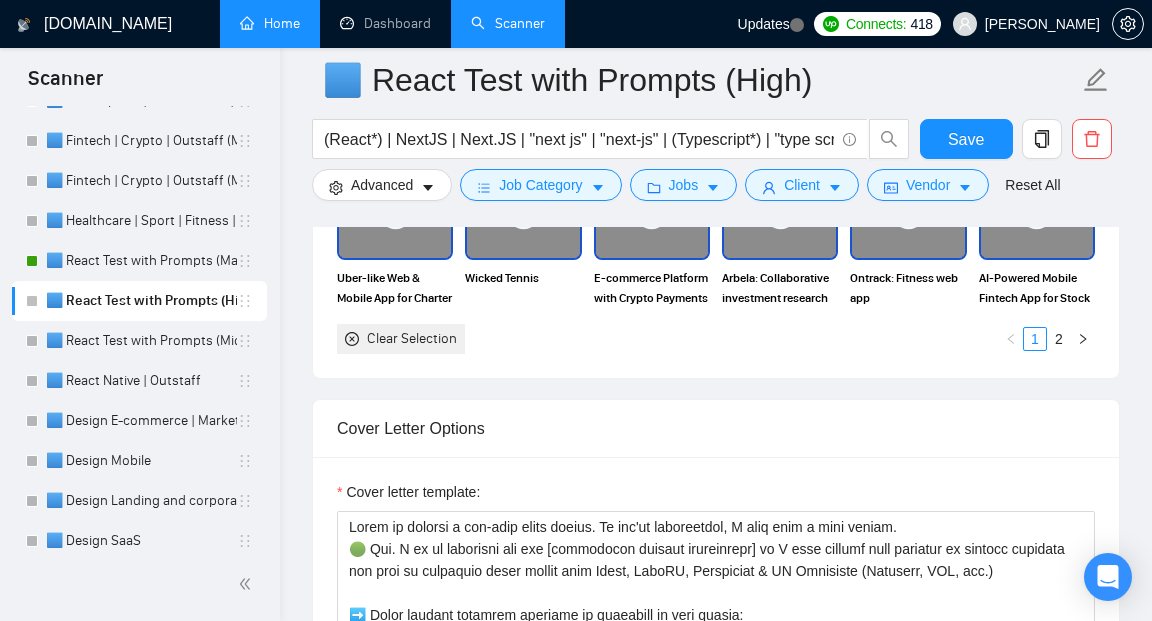 scroll, scrollTop: 1969, scrollLeft: 0, axis: vertical 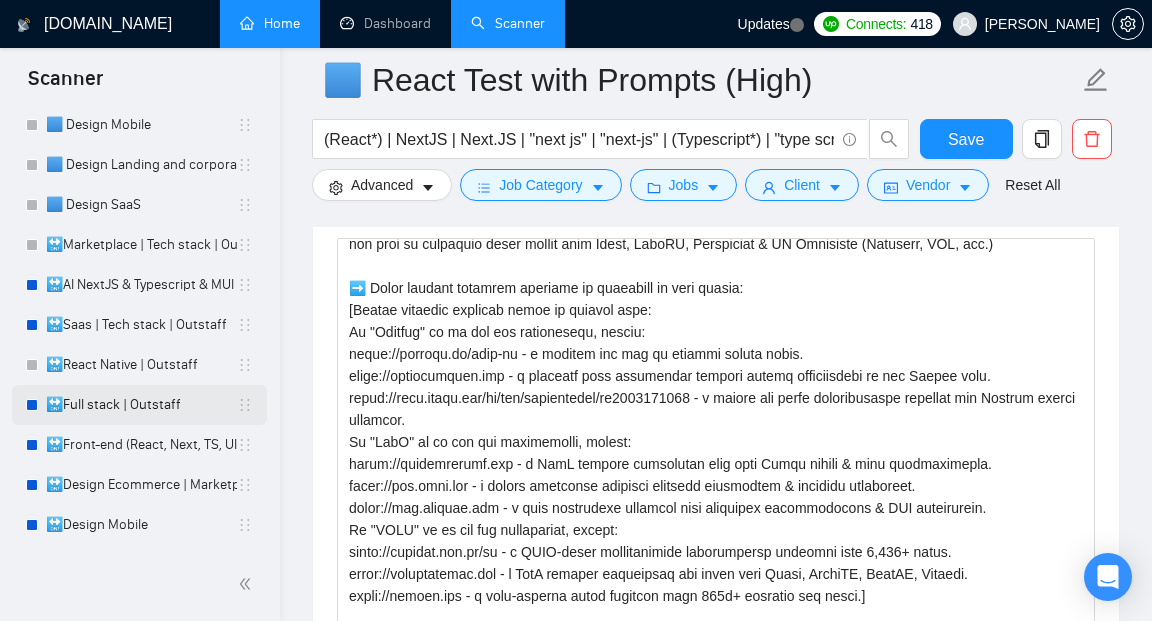 click on "🔛Full stack | Outstaff" at bounding box center (141, 405) 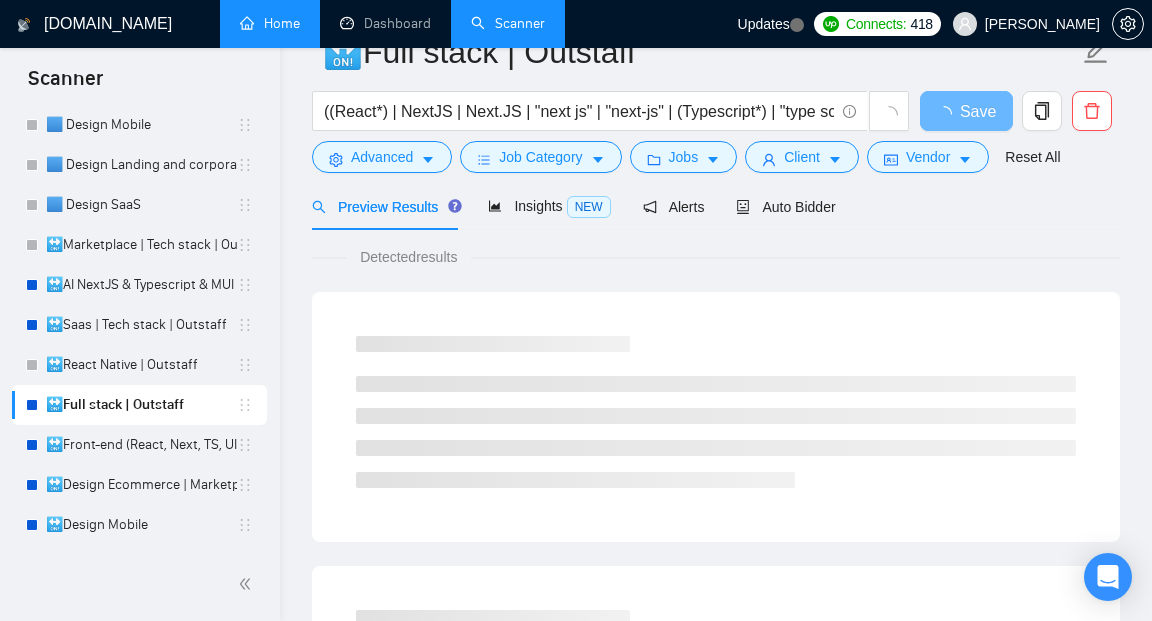 scroll, scrollTop: 27, scrollLeft: 0, axis: vertical 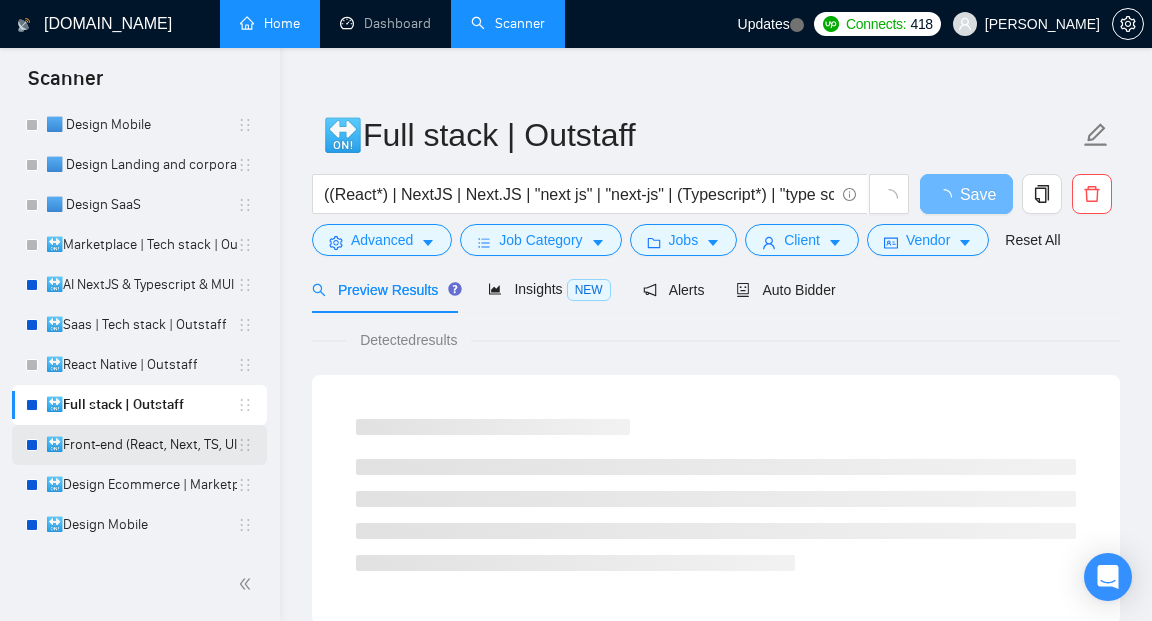 click on "🔛Front-end (React, Next, TS, UI libr) | Outstaff" at bounding box center (141, 445) 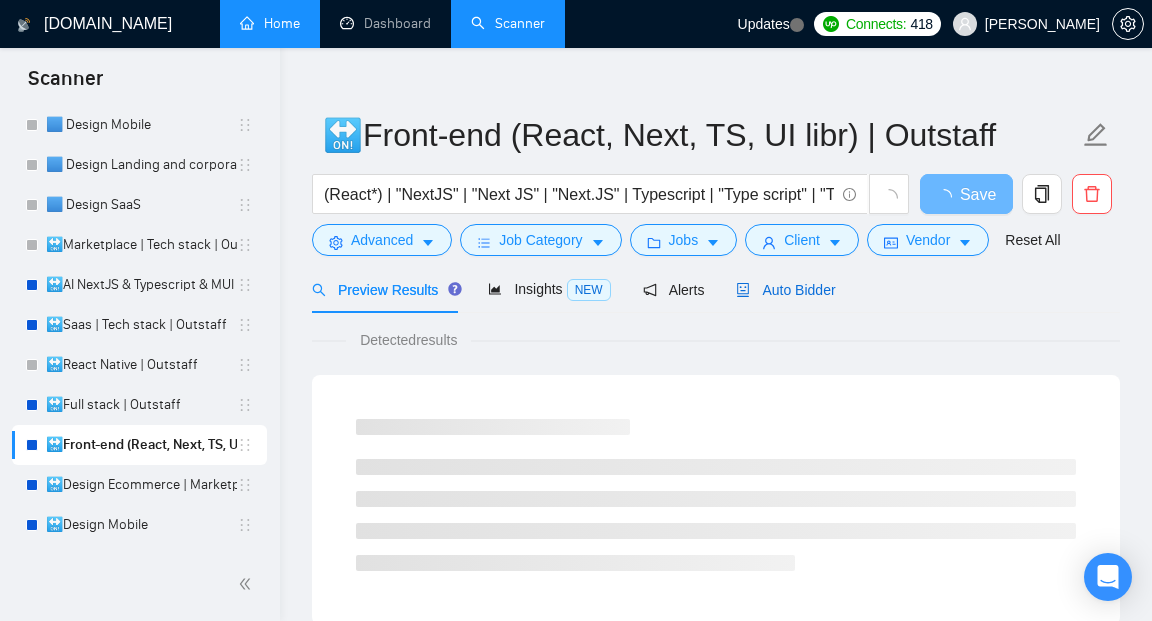 click on "Auto Bidder" at bounding box center (785, 290) 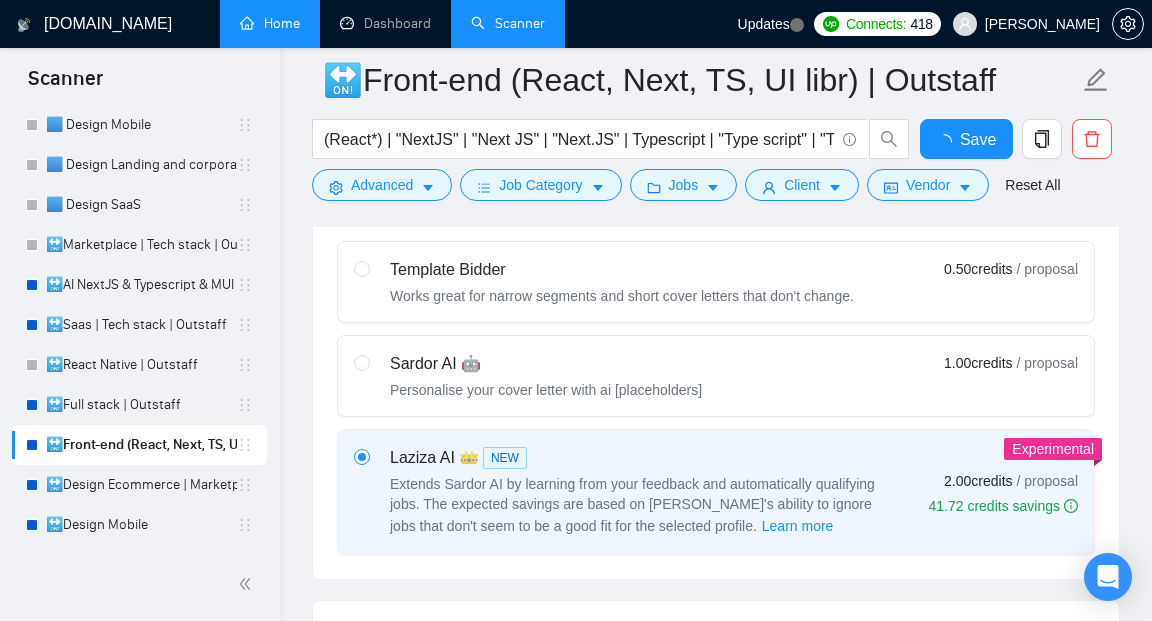 type 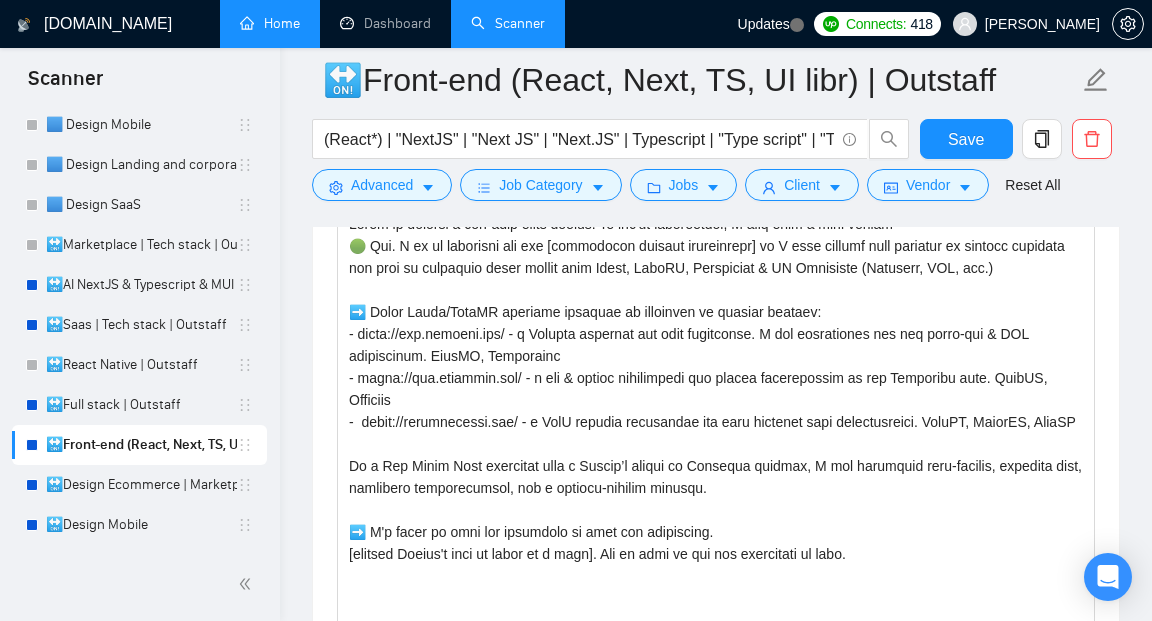 scroll, scrollTop: 2250, scrollLeft: 0, axis: vertical 